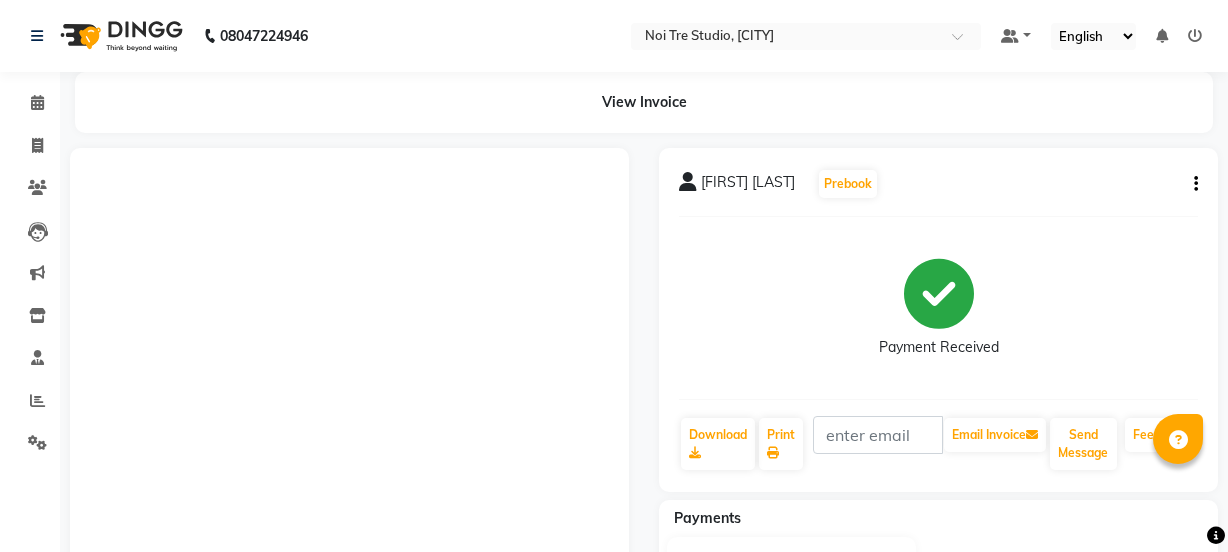 scroll, scrollTop: 0, scrollLeft: 0, axis: both 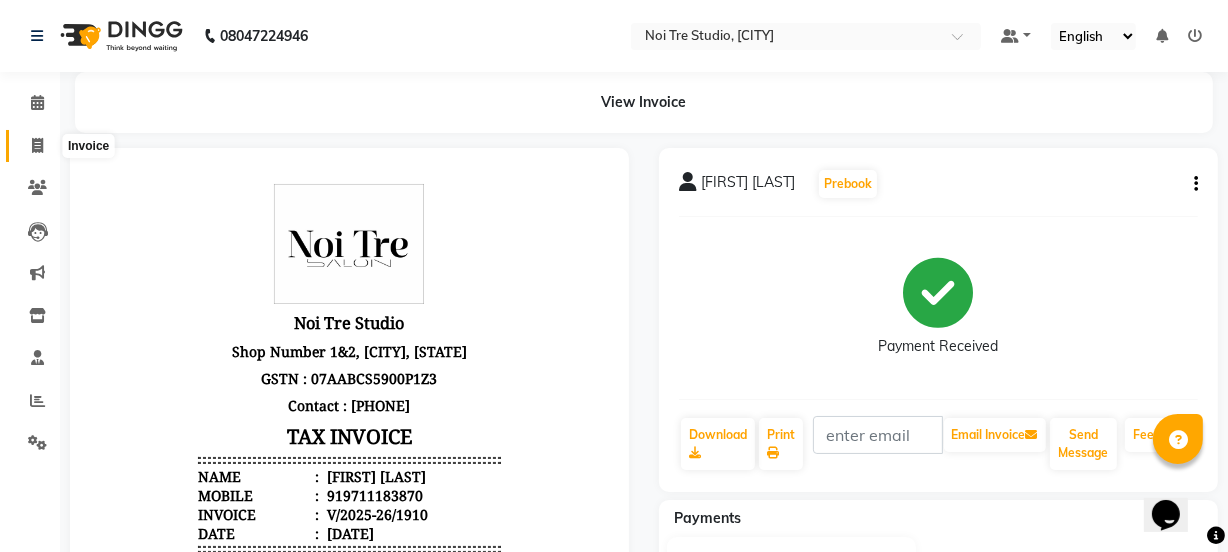click 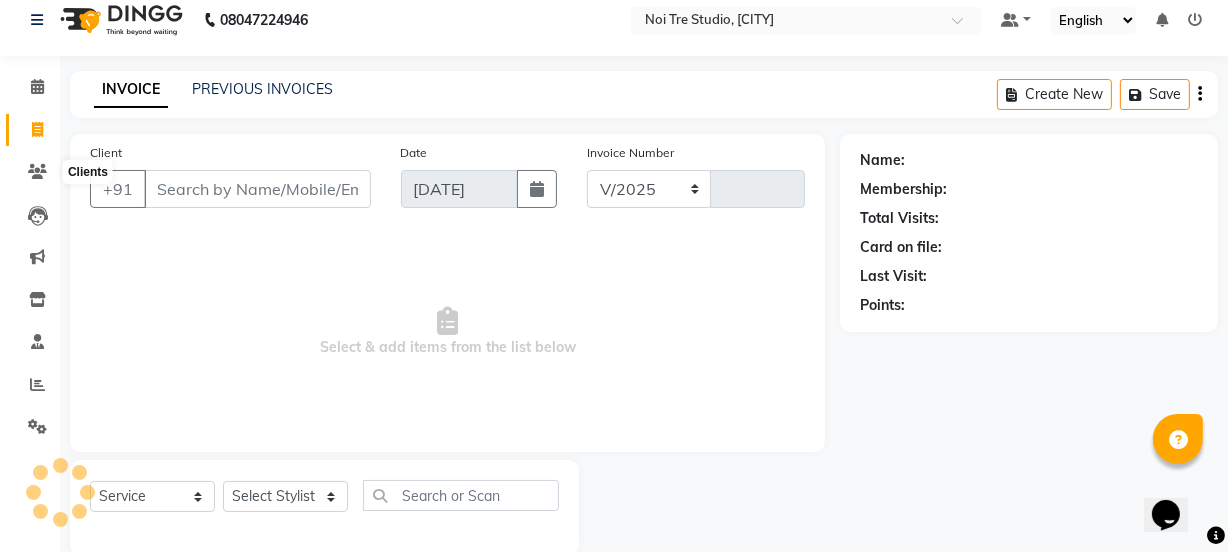 select on "4884" 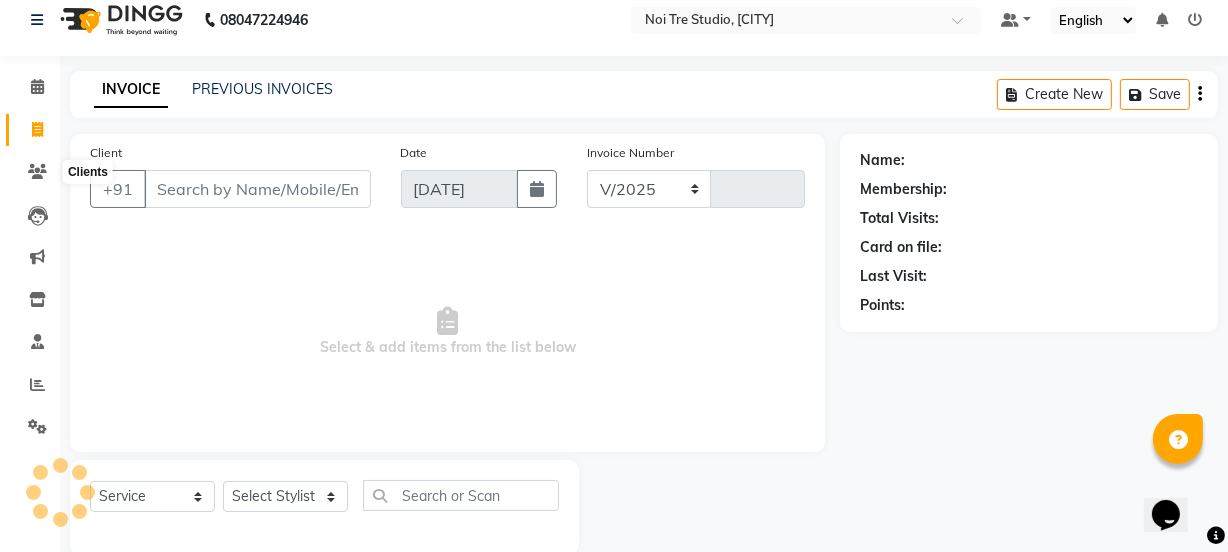 type on "1911" 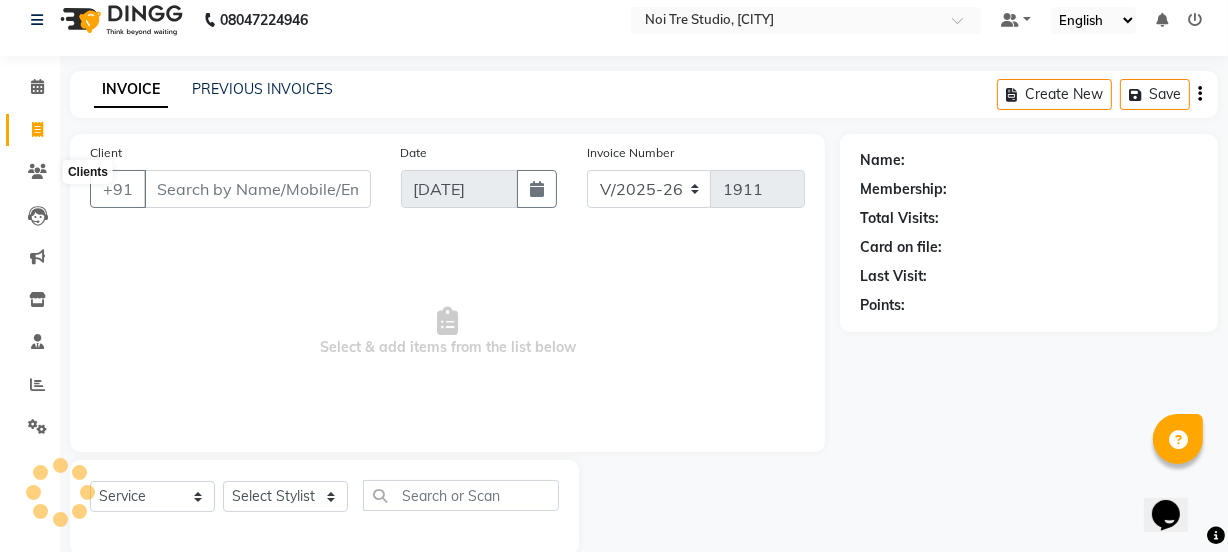 scroll, scrollTop: 50, scrollLeft: 0, axis: vertical 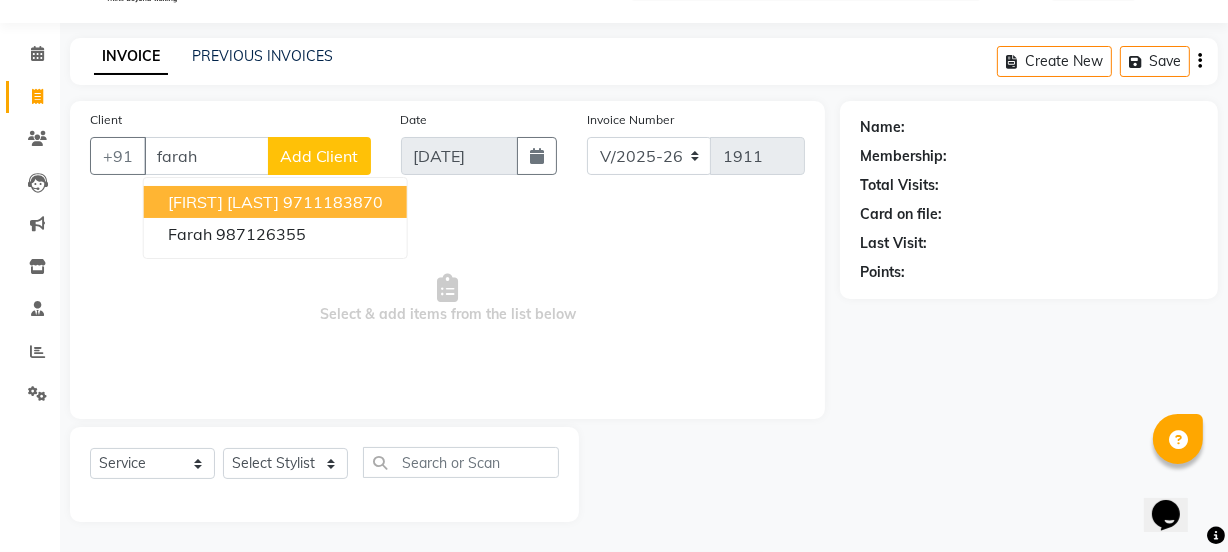 click on "9711183870" at bounding box center (333, 202) 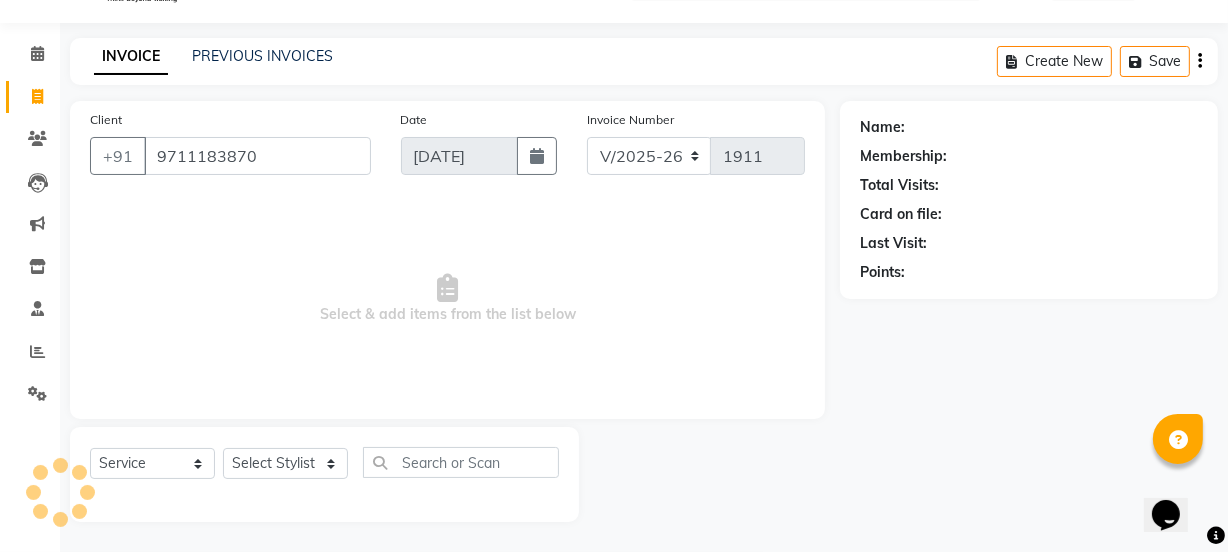 type on "9711183870" 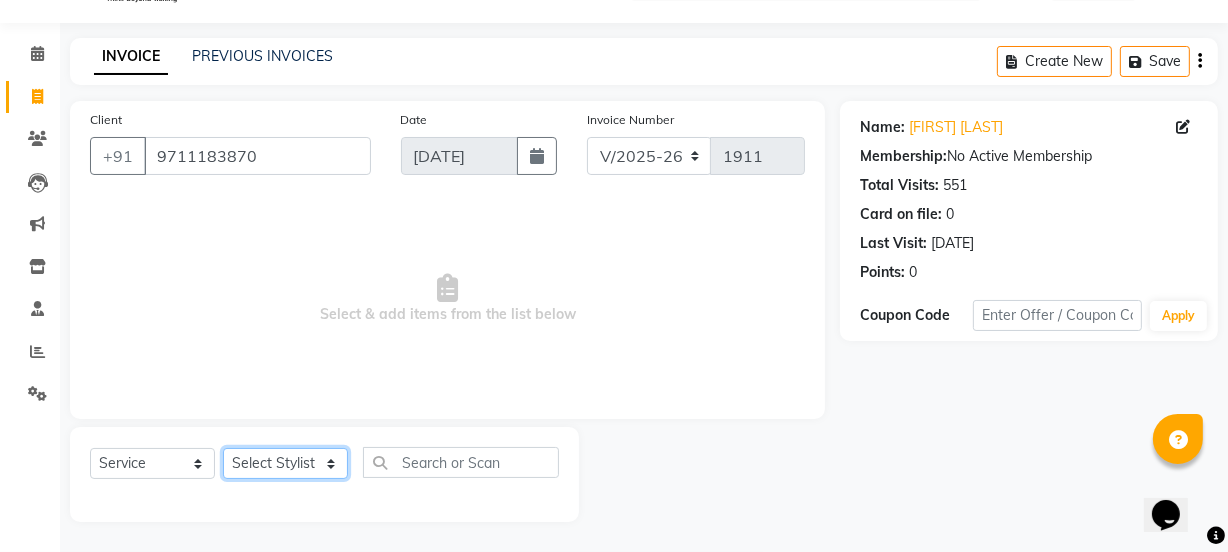 click on "Select Stylist azad [FIRST] [FIRST] [FIRST] GAURAV Harsh IRFAN Manager massey monu [FIRST] [LAST] POOJA Radha rahul Rani Ravi Kumar roshan [FIRST] Shivani sufyan sunny [FIRST]" 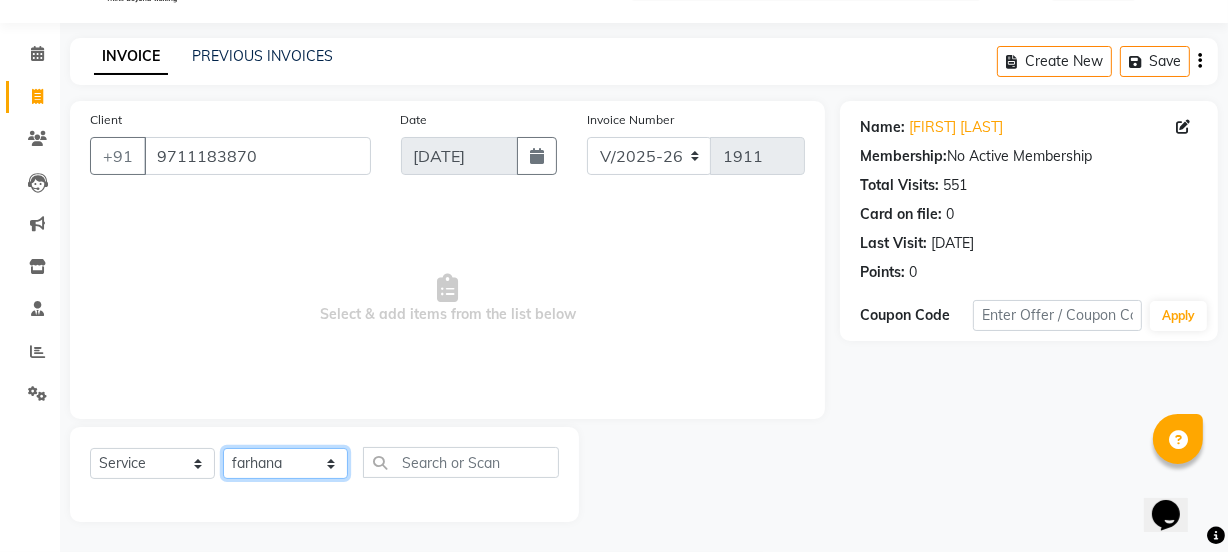 click on "Select Stylist azad [FIRST] [FIRST] [FIRST] GAURAV Harsh IRFAN Manager massey monu [FIRST] [LAST] POOJA Radha rahul Rani Ravi Kumar roshan [FIRST] Shivani sufyan sunny [FIRST]" 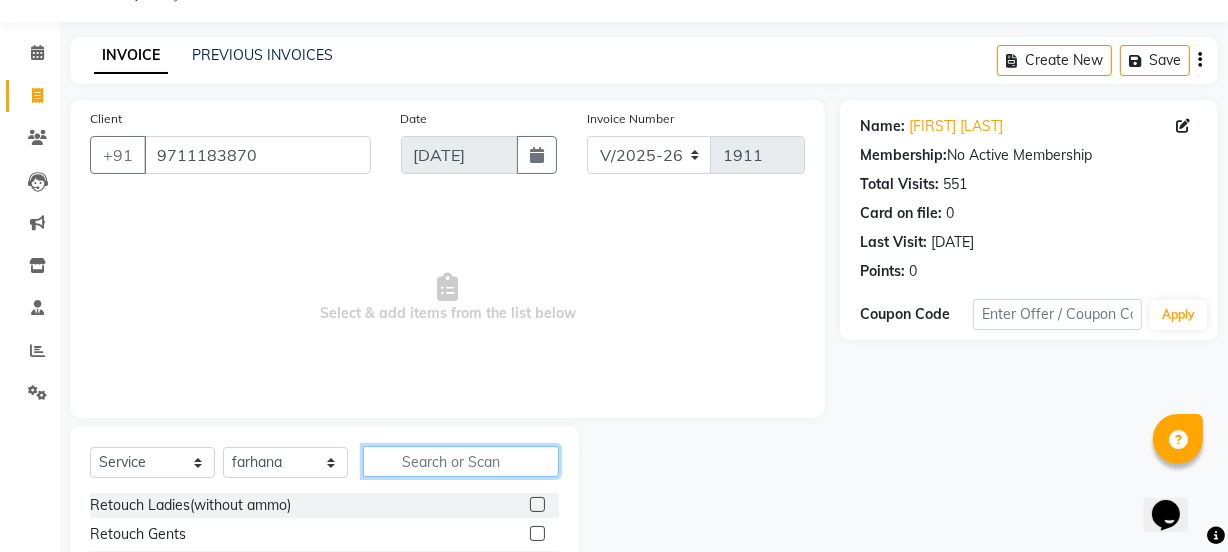 click 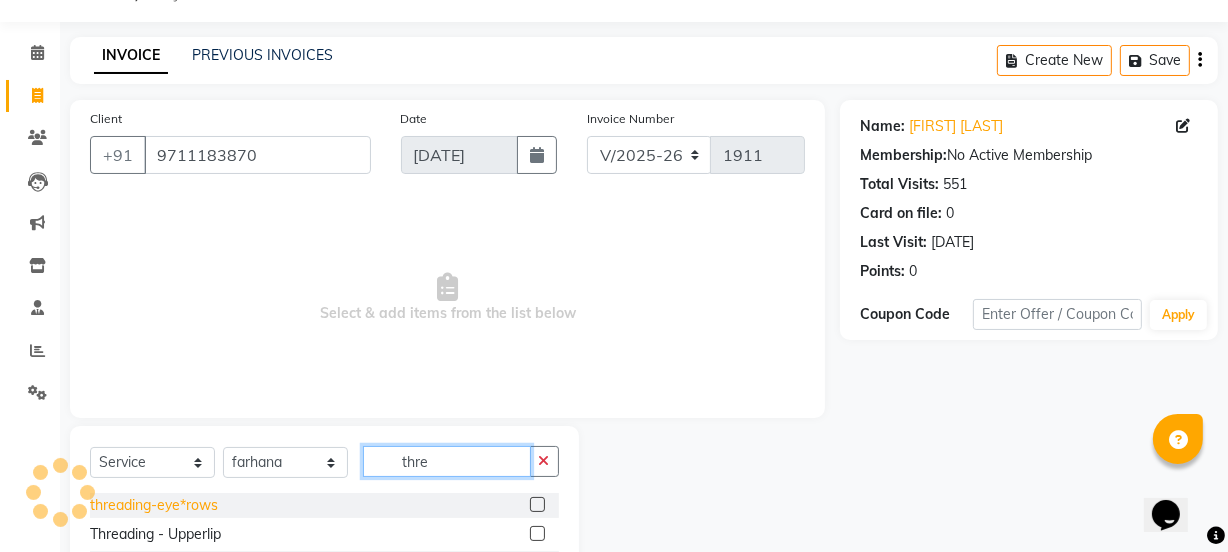 type on "thre" 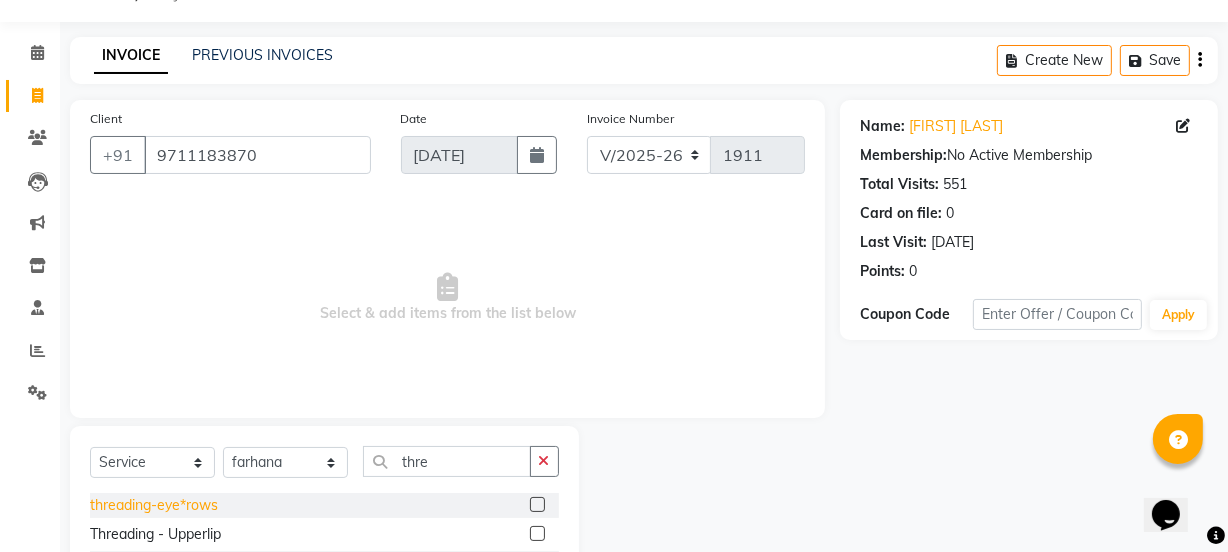 click on "threading-eye*rows" 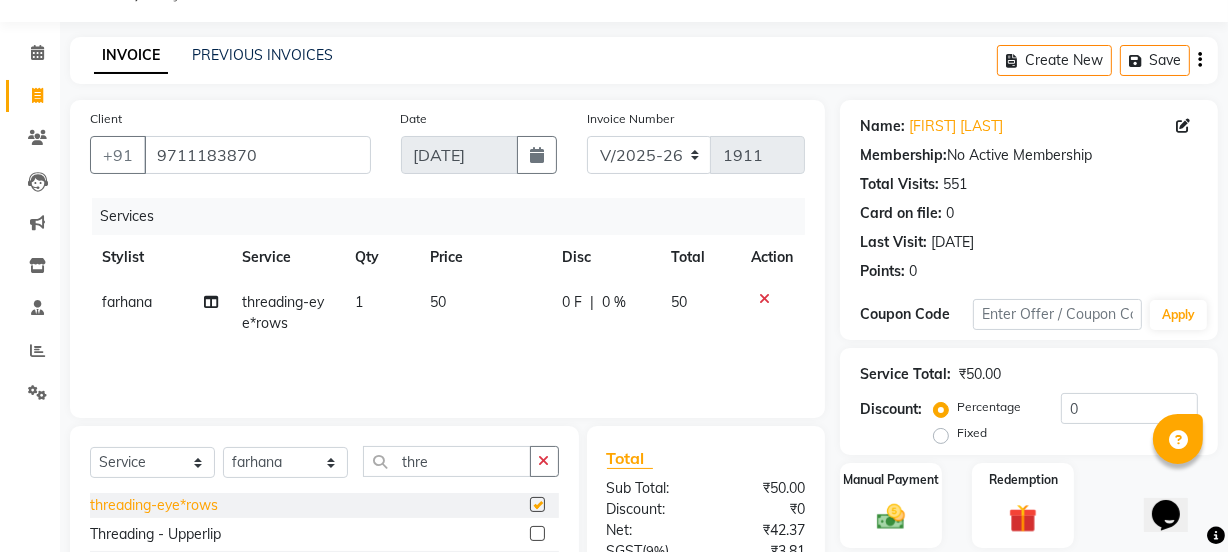 checkbox on "false" 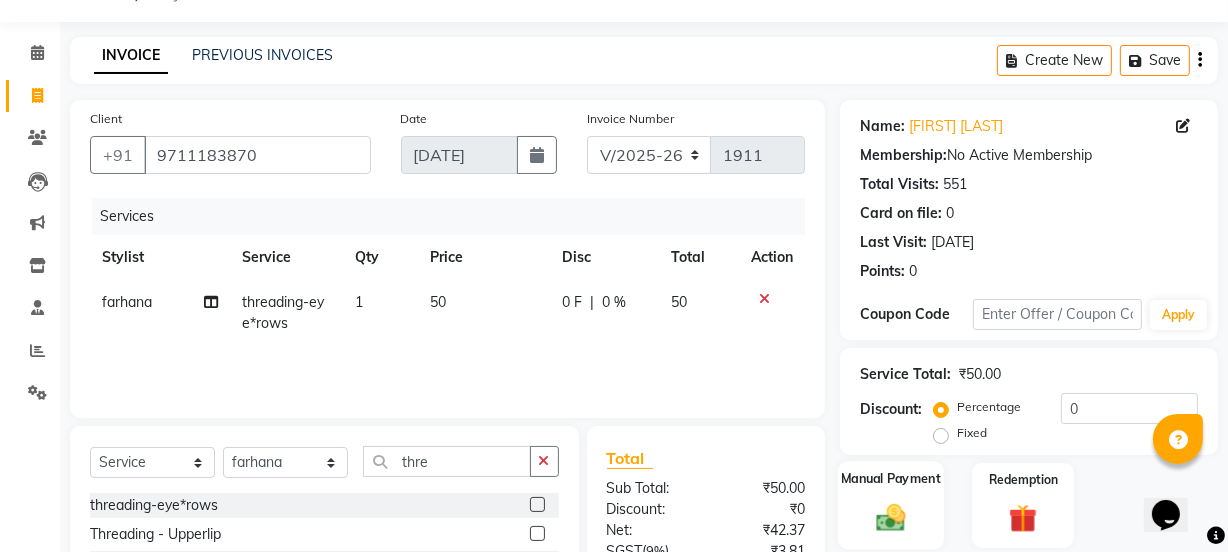 click on "Manual Payment" 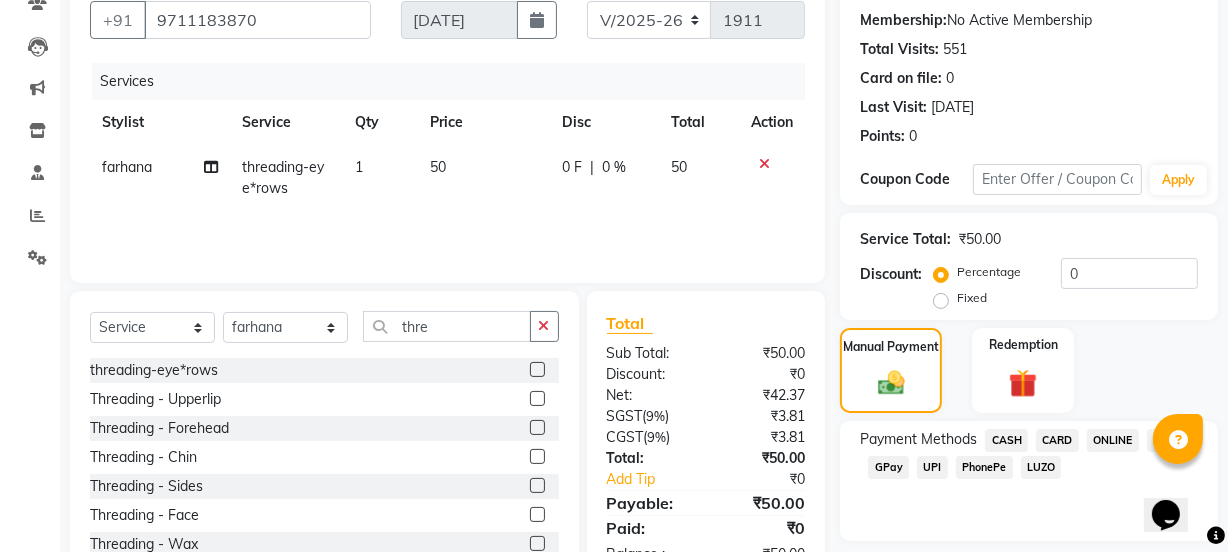 scroll, scrollTop: 250, scrollLeft: 0, axis: vertical 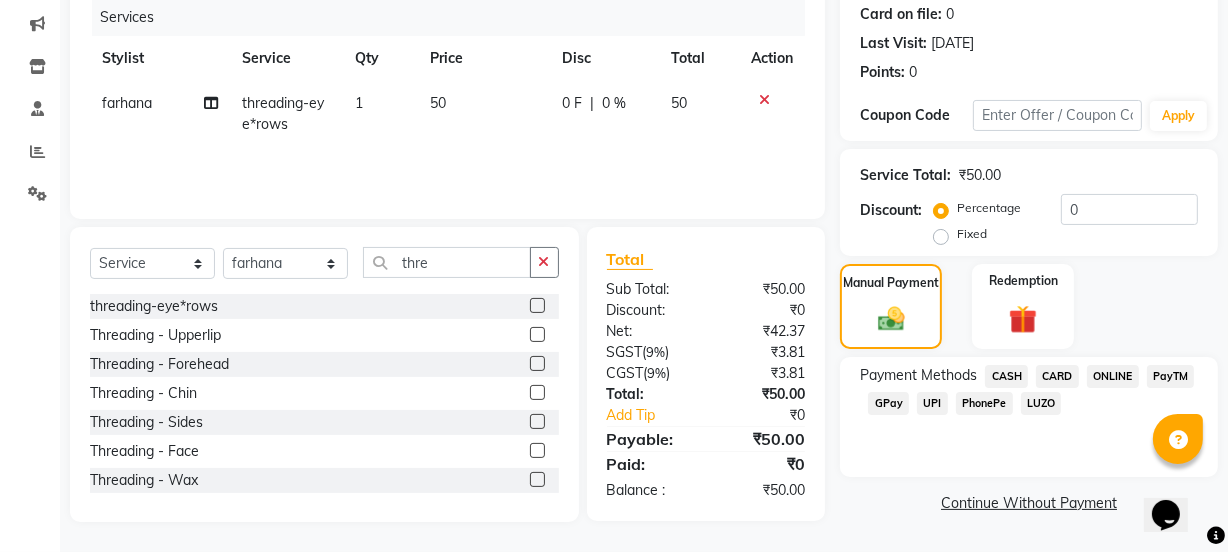 click on "CASH" 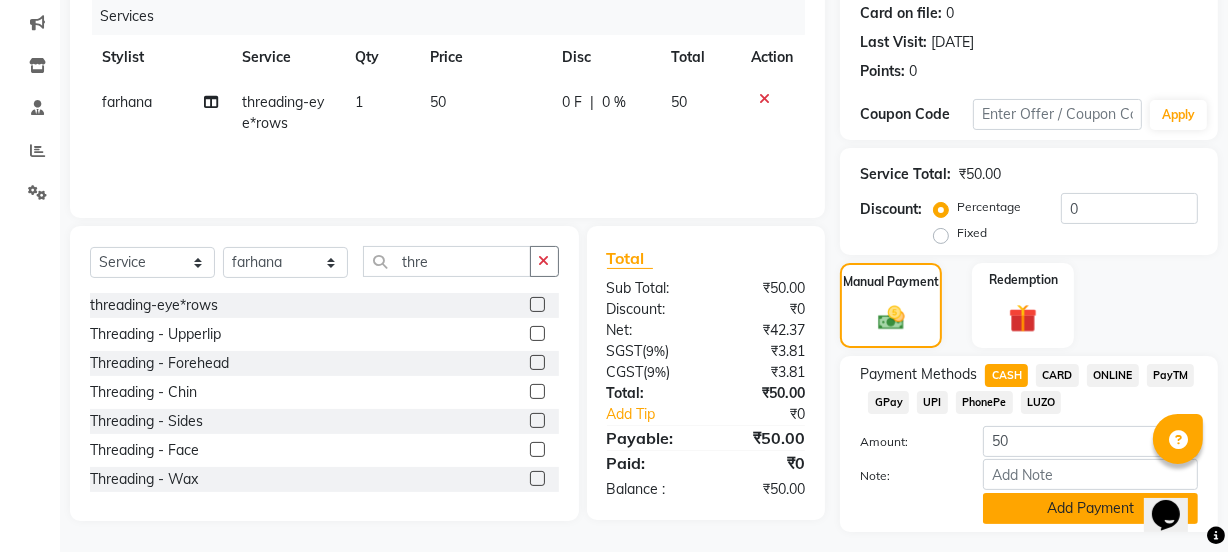 click on "Add Payment" 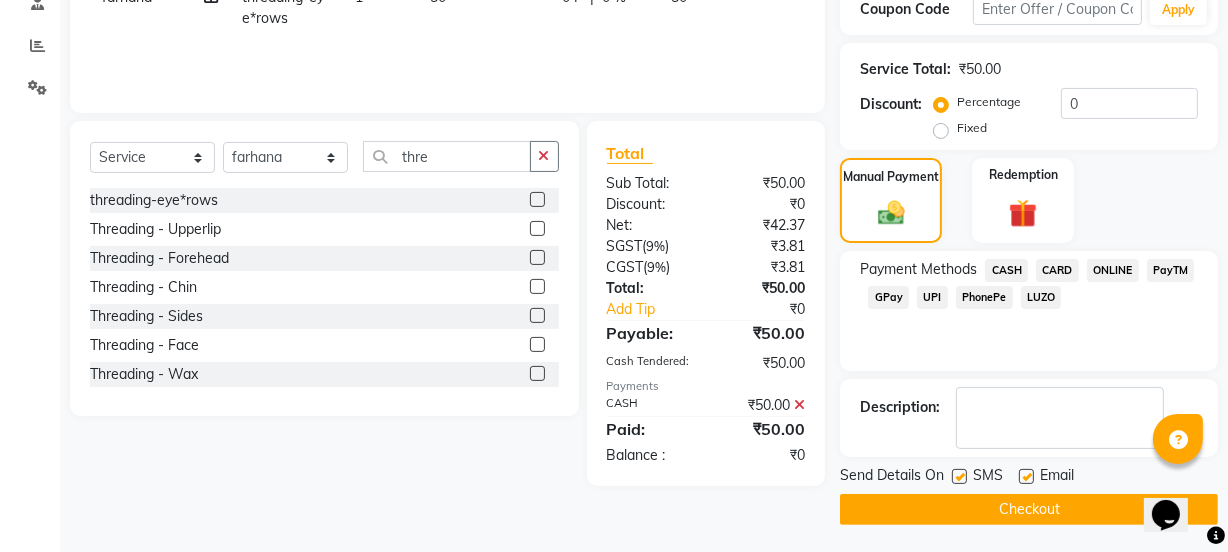 scroll, scrollTop: 357, scrollLeft: 0, axis: vertical 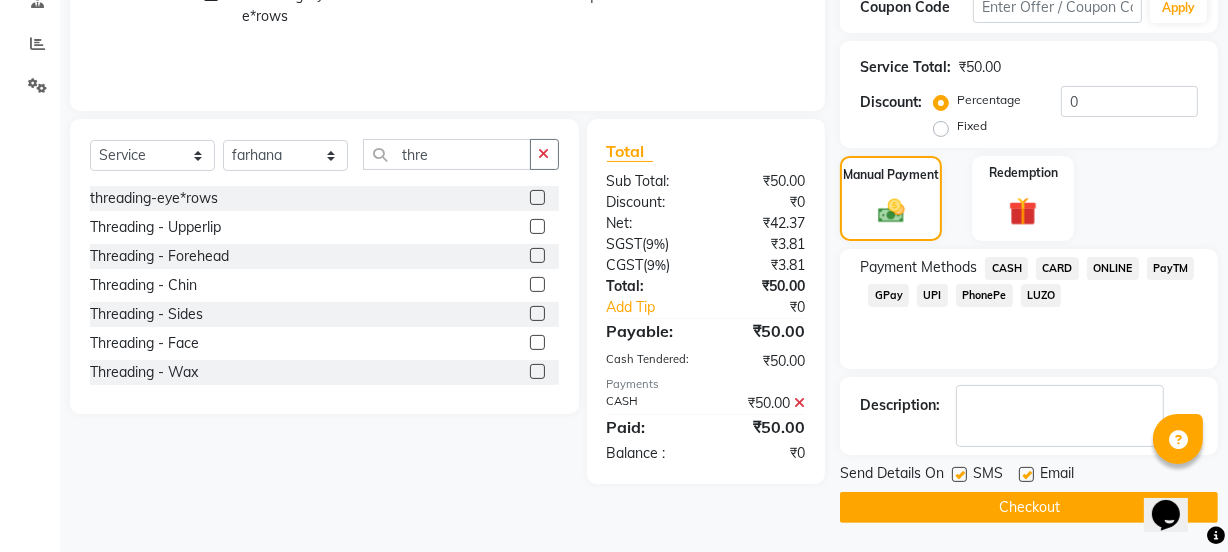 click on "Checkout" 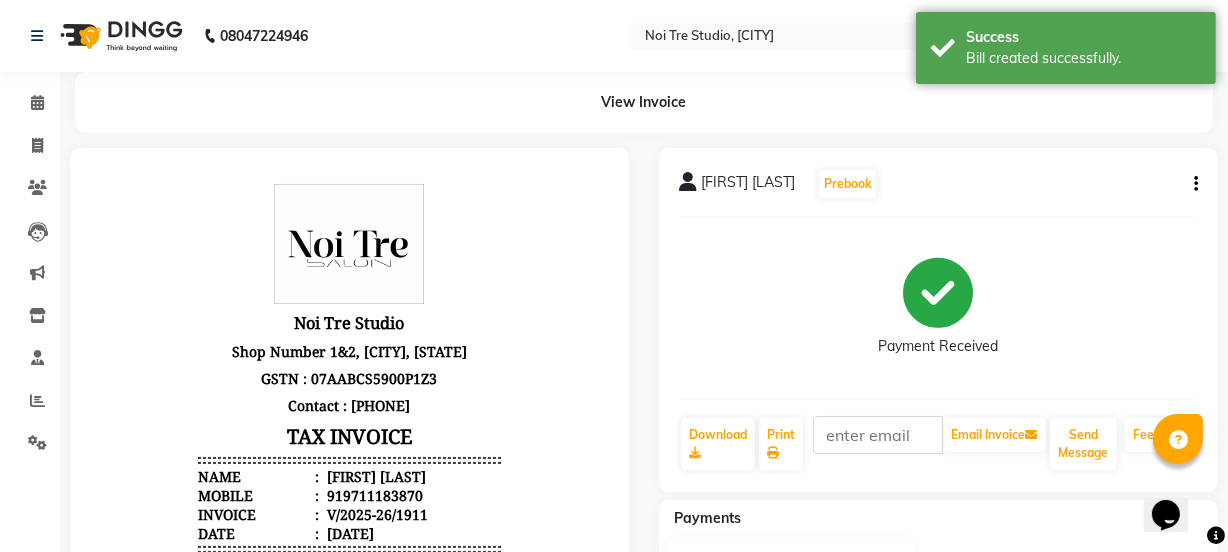 scroll, scrollTop: 0, scrollLeft: 0, axis: both 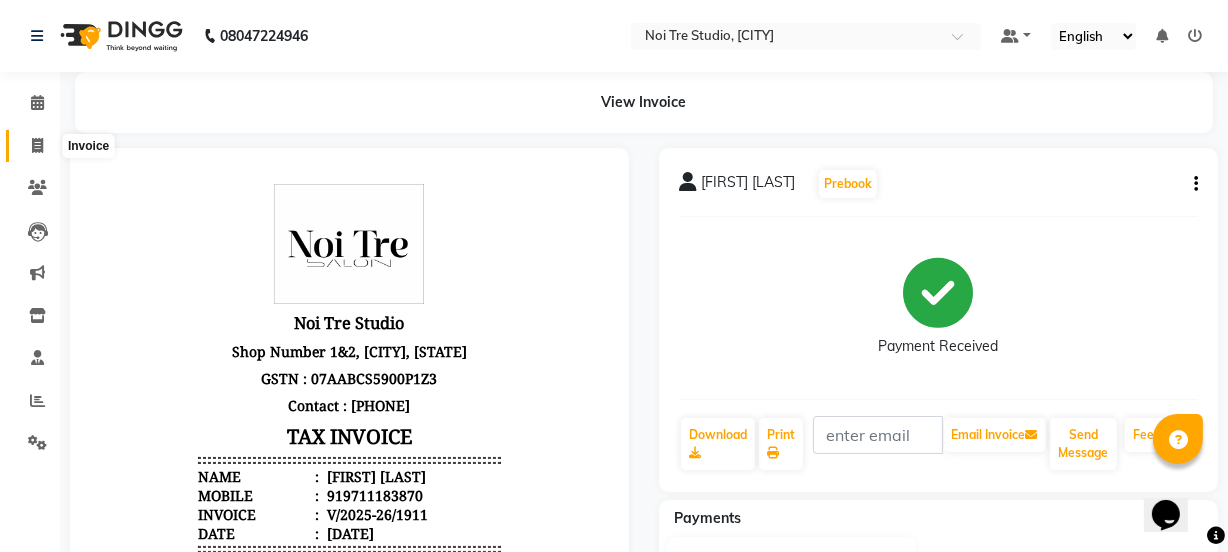 click 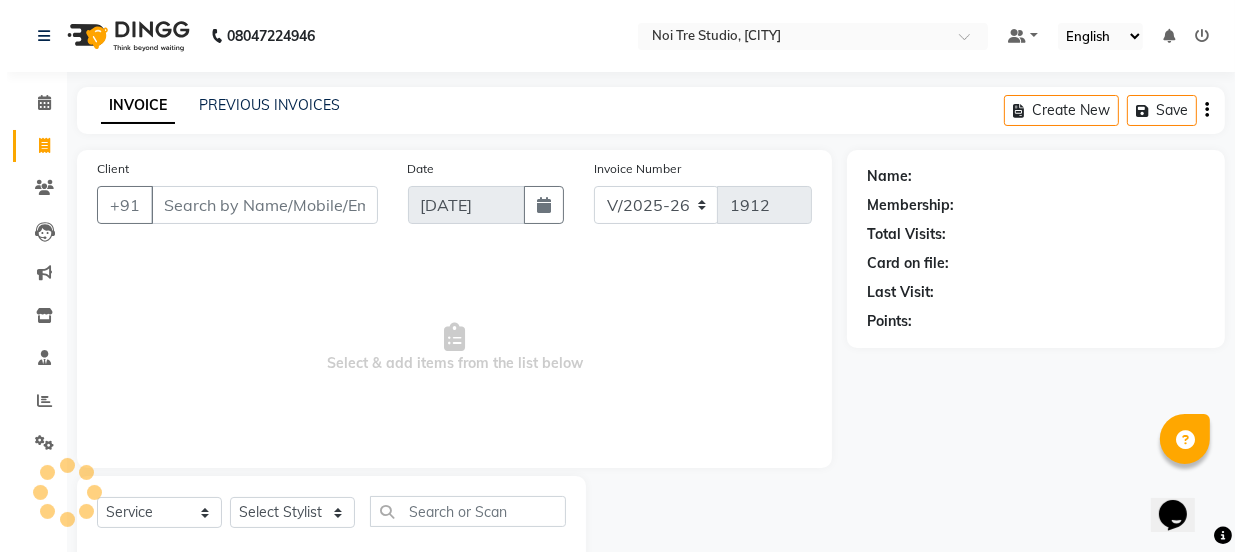 scroll, scrollTop: 50, scrollLeft: 0, axis: vertical 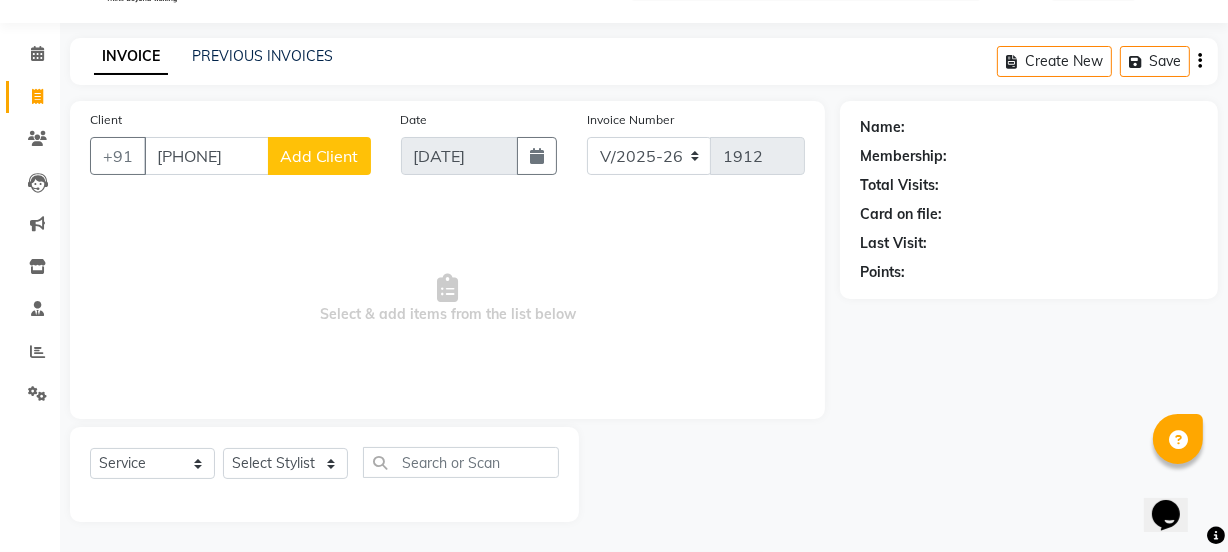 type on "[PHONE]" 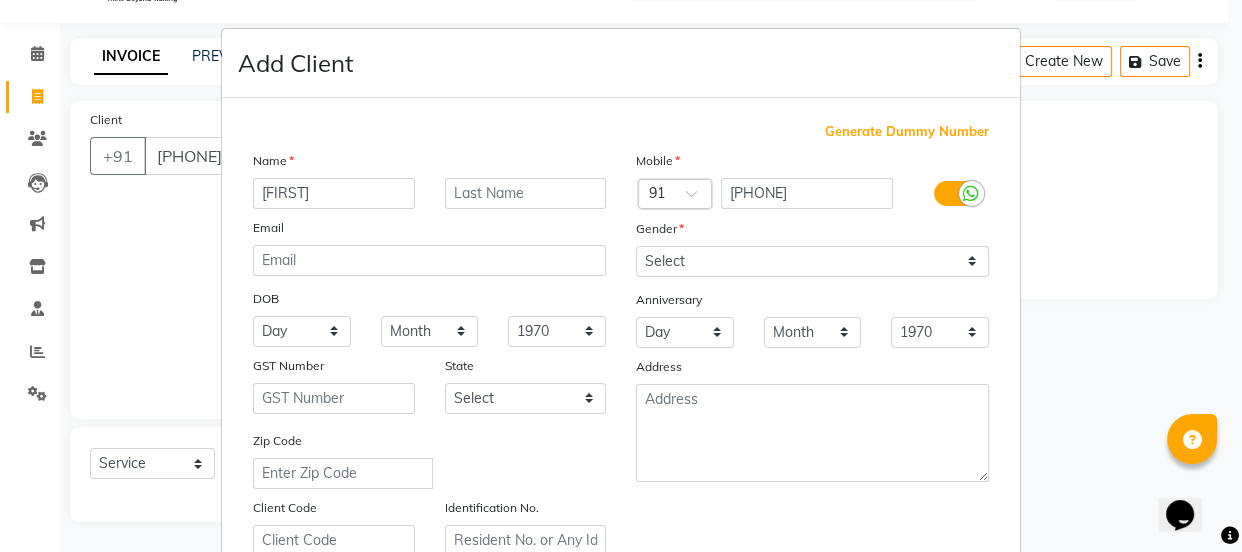 type on "[FIRST]" 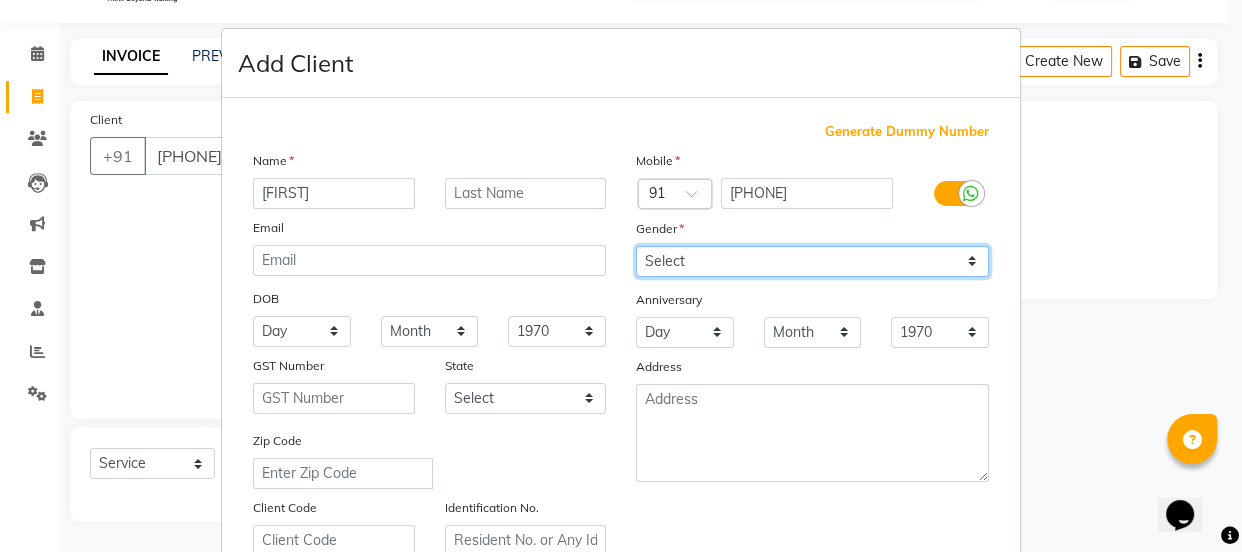 click on "Select Male Female Other Prefer Not To Say" at bounding box center [812, 261] 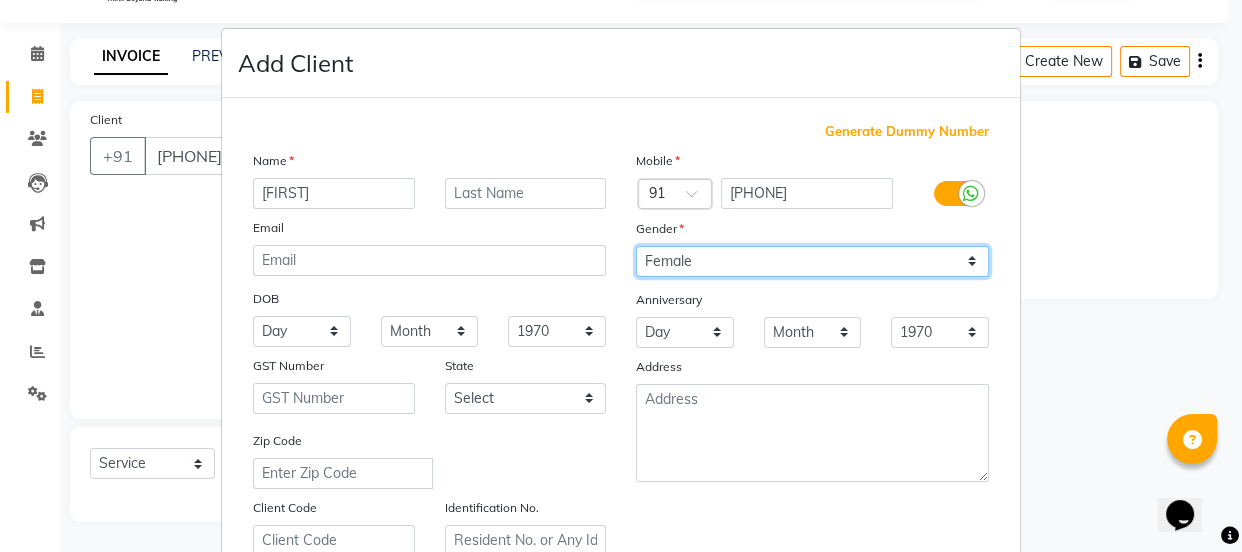click on "Select Male Female Other Prefer Not To Say" at bounding box center [812, 261] 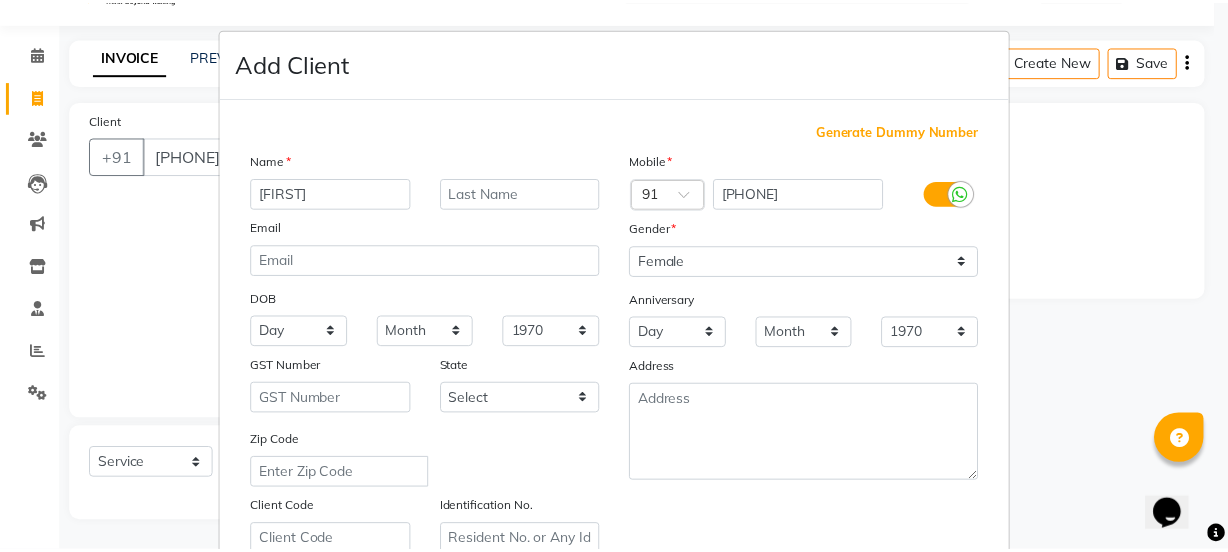 scroll, scrollTop: 377, scrollLeft: 0, axis: vertical 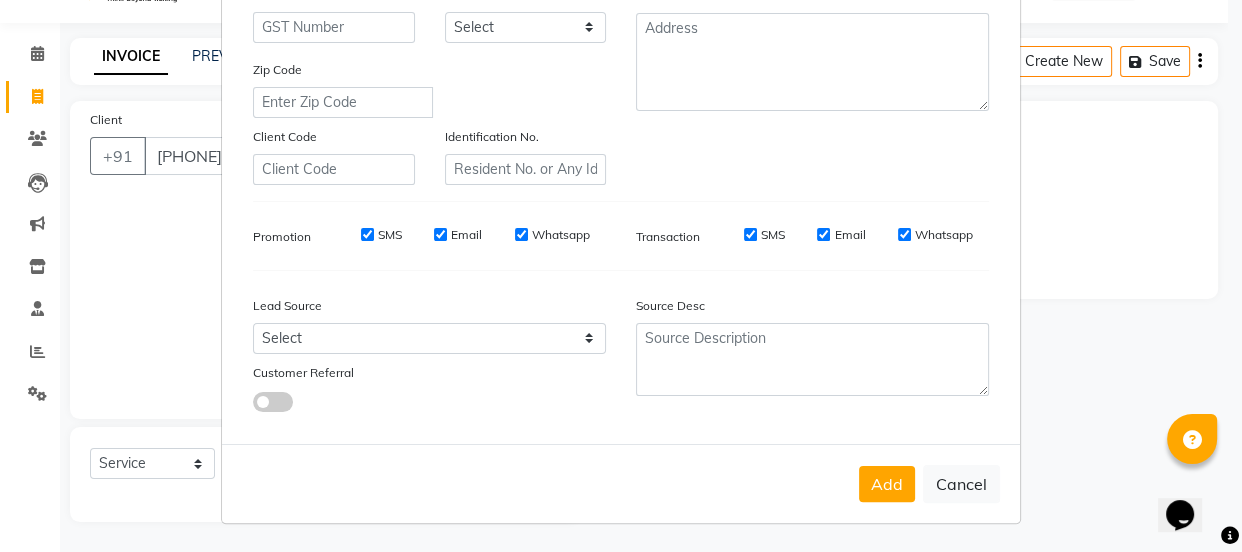 drag, startPoint x: 440, startPoint y: 360, endPoint x: 450, endPoint y: 358, distance: 10.198039 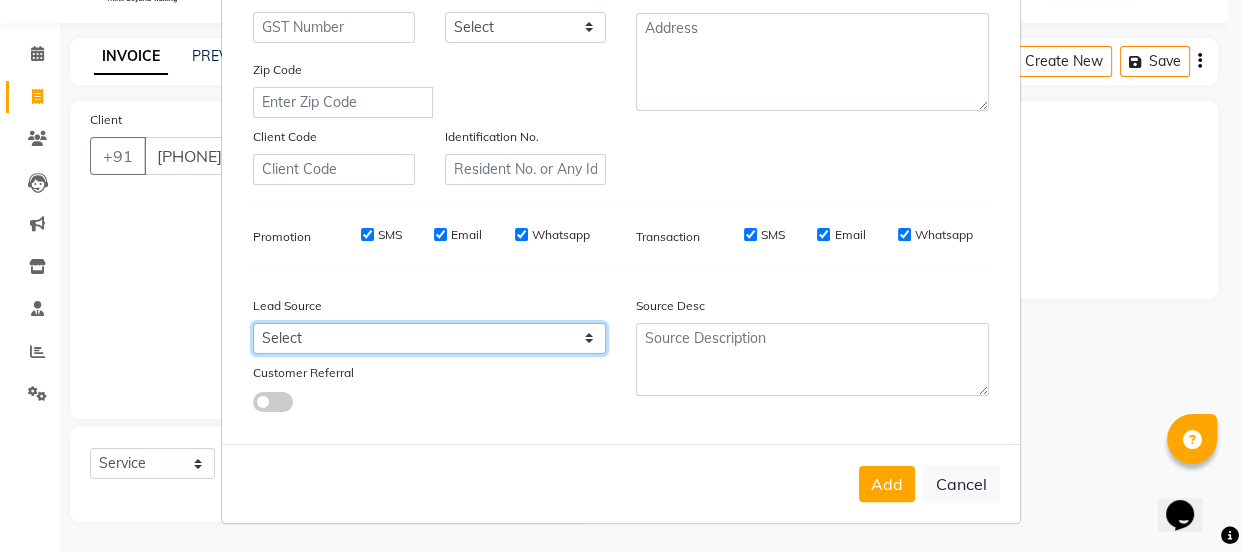 click on "Select Walk-in Referral Internet Friend Word of Mouth Advertisement Facebook JustDial Google Other Instagram  YouTube  WhatsApp" at bounding box center [429, 338] 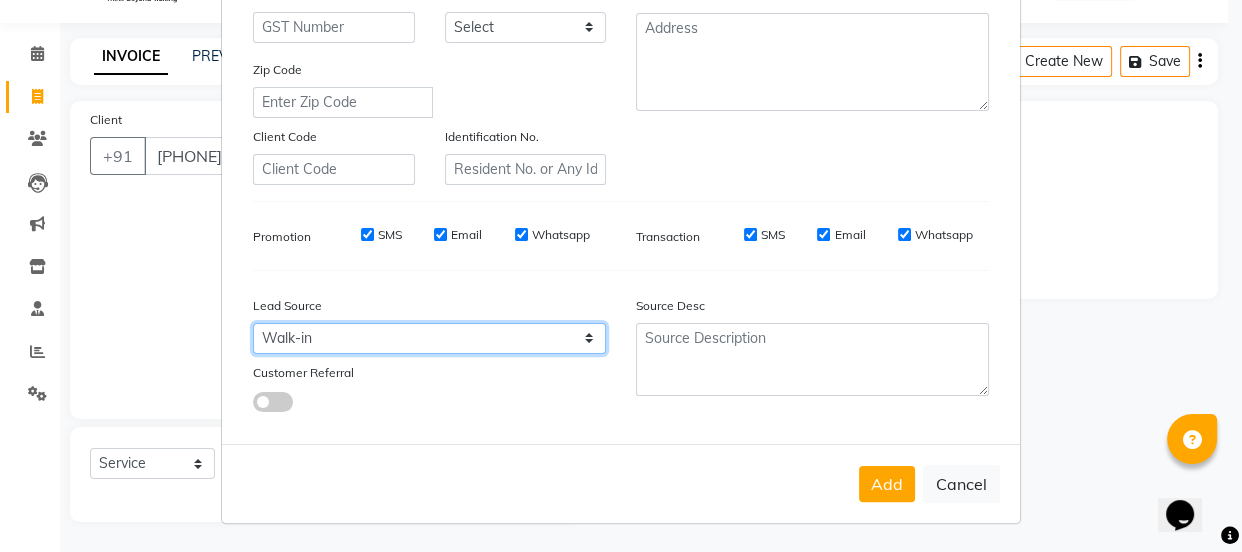 click on "Select Walk-in Referral Internet Friend Word of Mouth Advertisement Facebook JustDial Google Other Instagram  YouTube  WhatsApp" at bounding box center [429, 338] 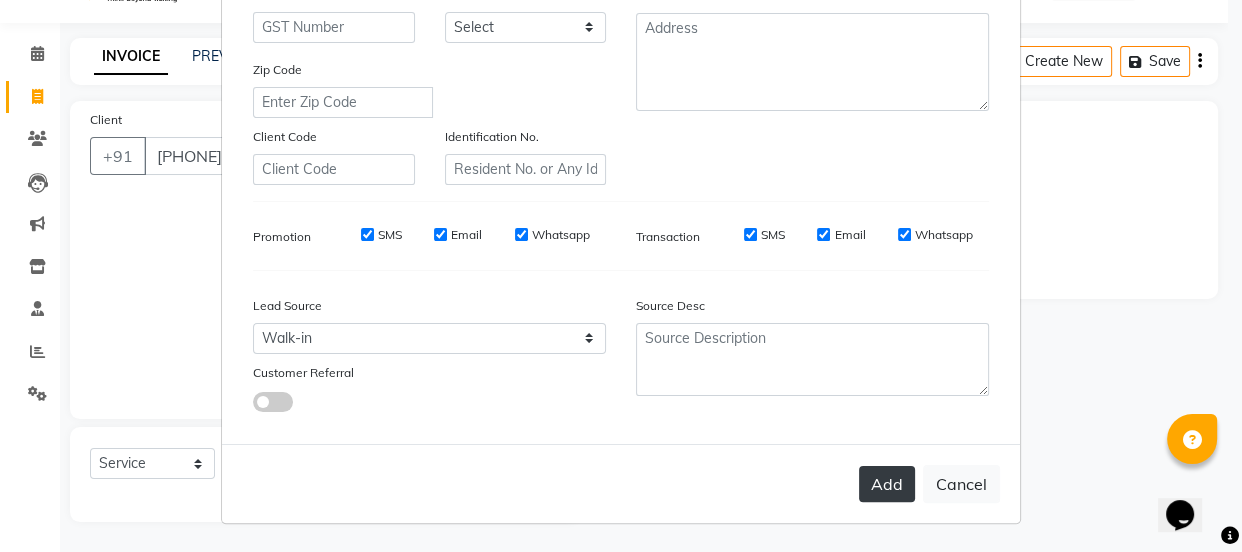 click on "Add" at bounding box center (887, 484) 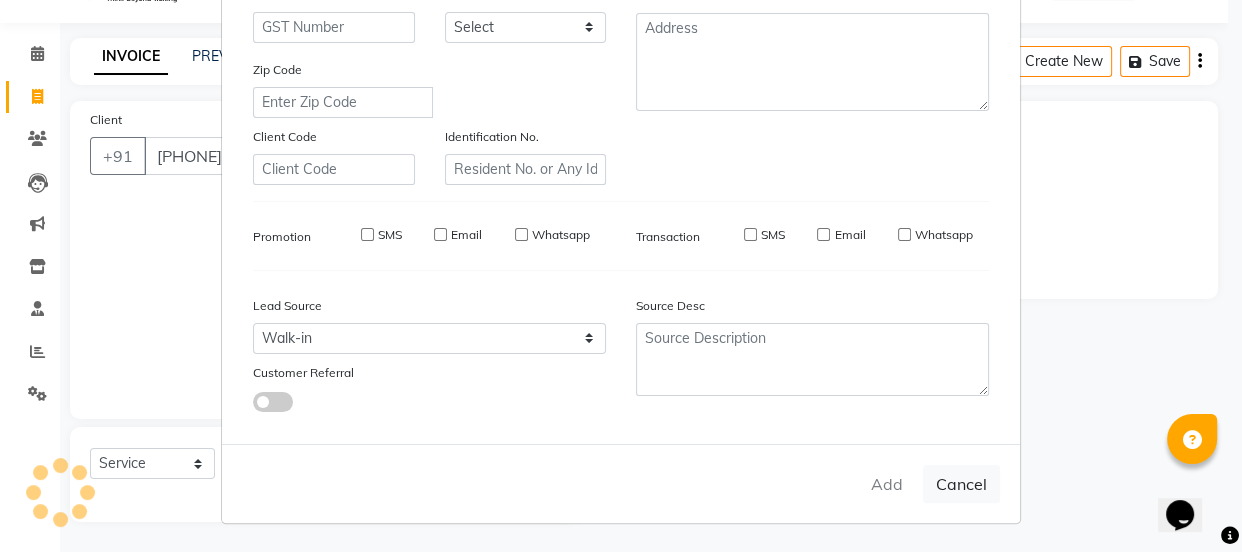 type 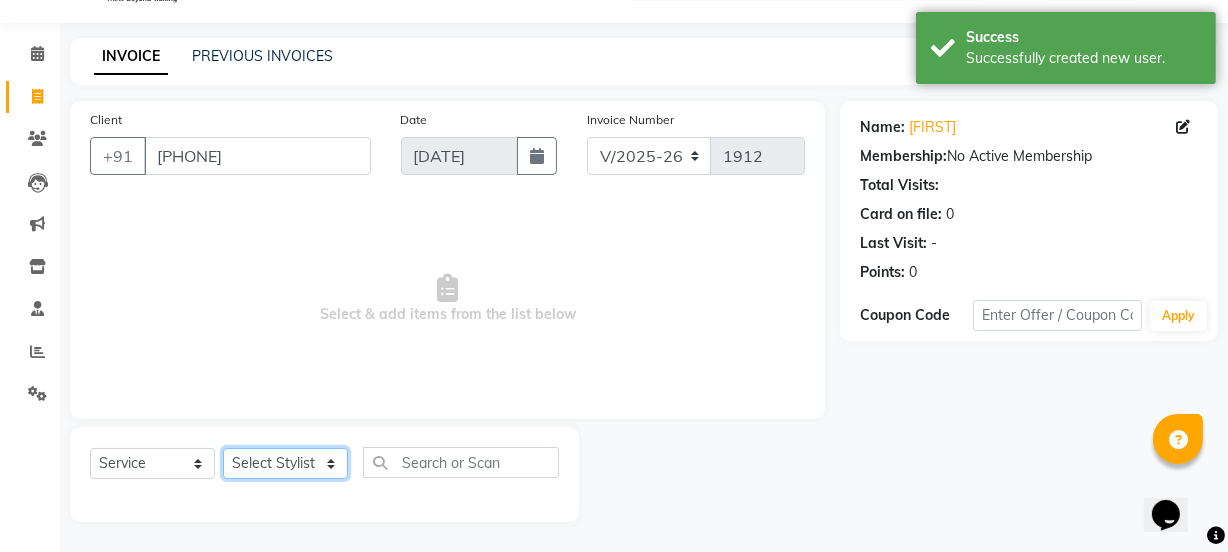 click on "Select Stylist azad [FIRST] [FIRST] [FIRST] GAURAV Harsh IRFAN Manager massey monu [FIRST] [LAST] POOJA Radha rahul Rani Ravi Kumar roshan [FIRST] Shivani sufyan sunny [FIRST]" 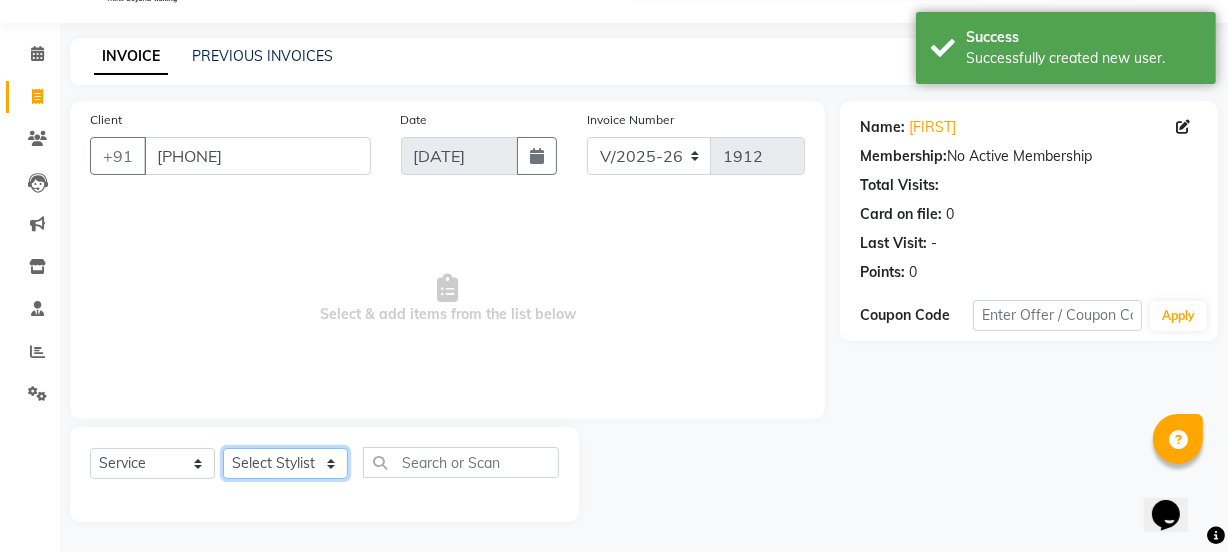 select on "30888" 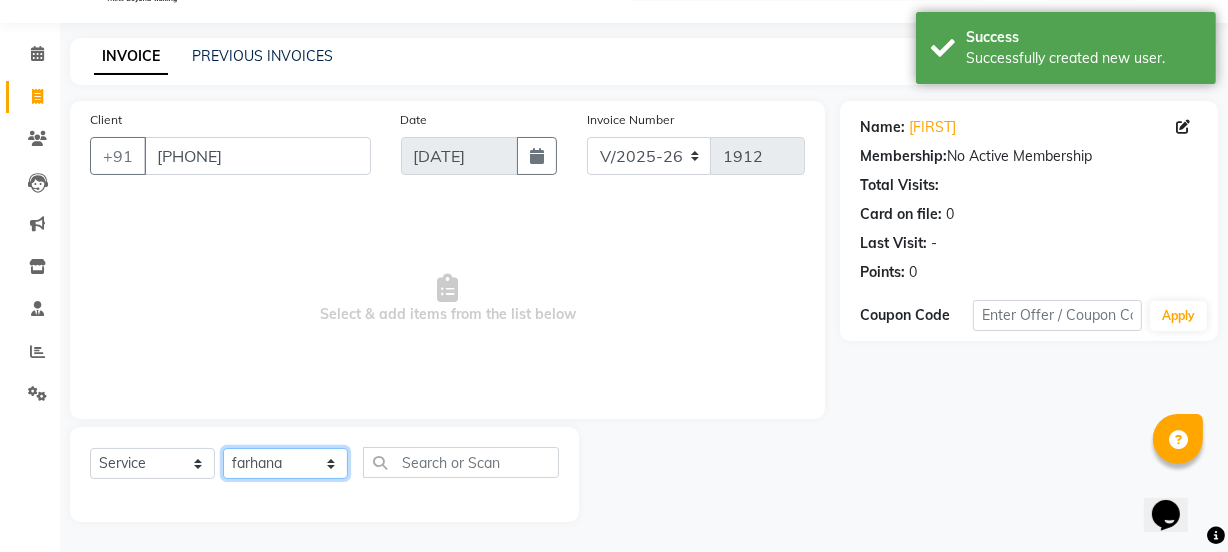 click on "Select Stylist azad [FIRST] [FIRST] [FIRST] GAURAV Harsh IRFAN Manager massey monu [FIRST] [LAST] POOJA Radha rahul Rani Ravi Kumar roshan [FIRST] Shivani sufyan sunny [FIRST]" 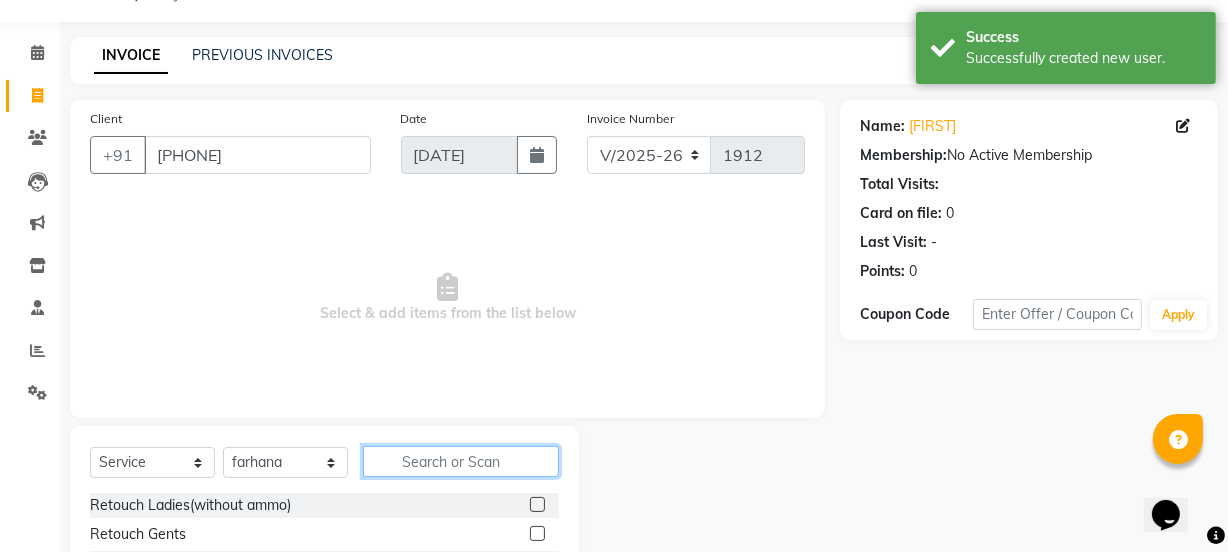 click 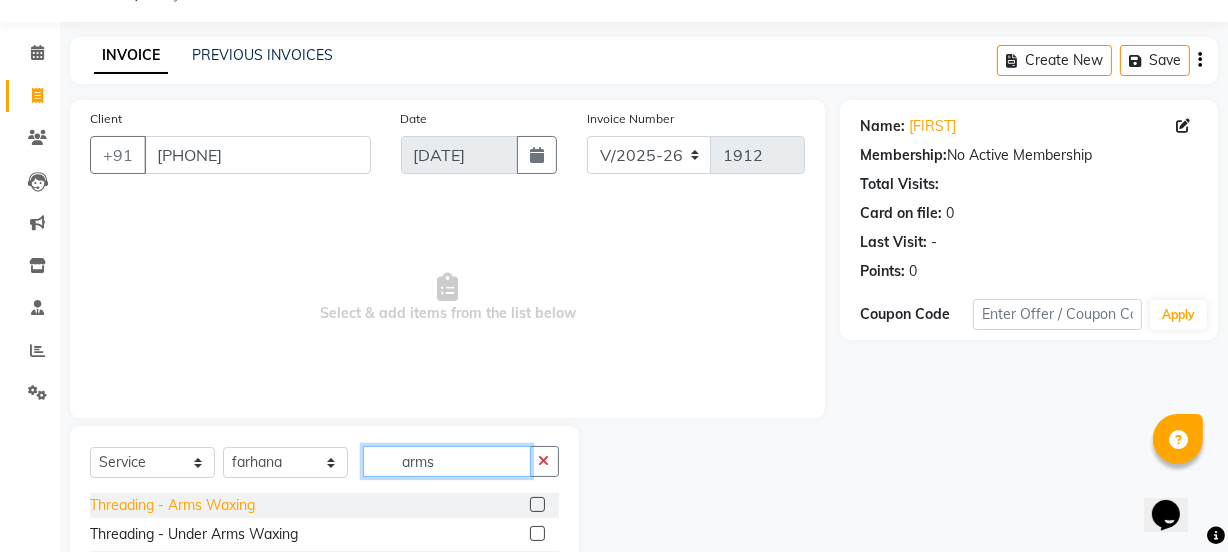 type on "arms" 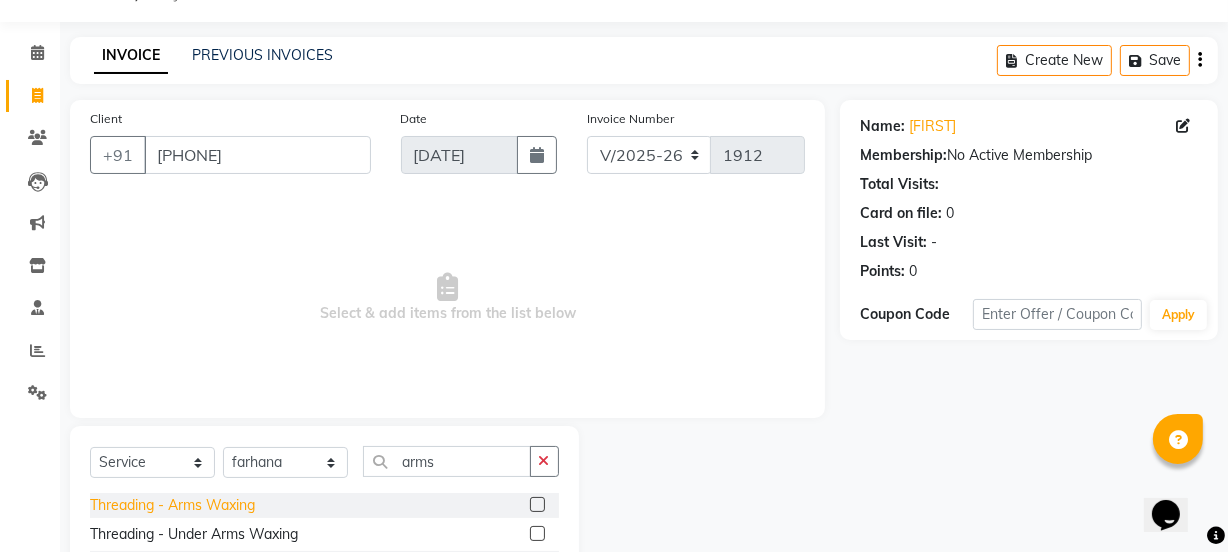 click on "Threading - Arms Waxing" 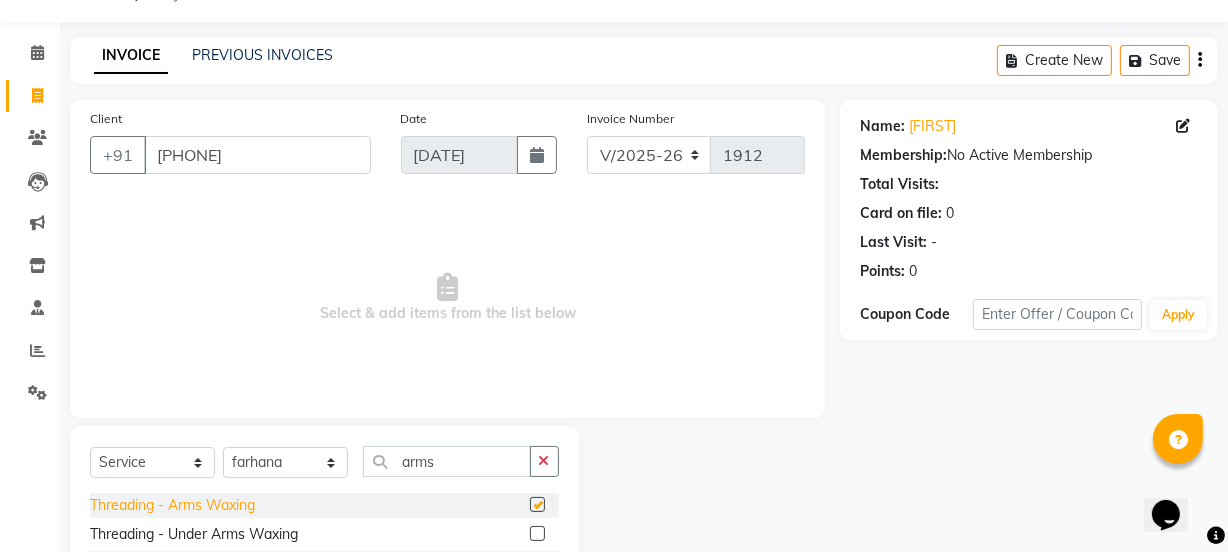 checkbox on "false" 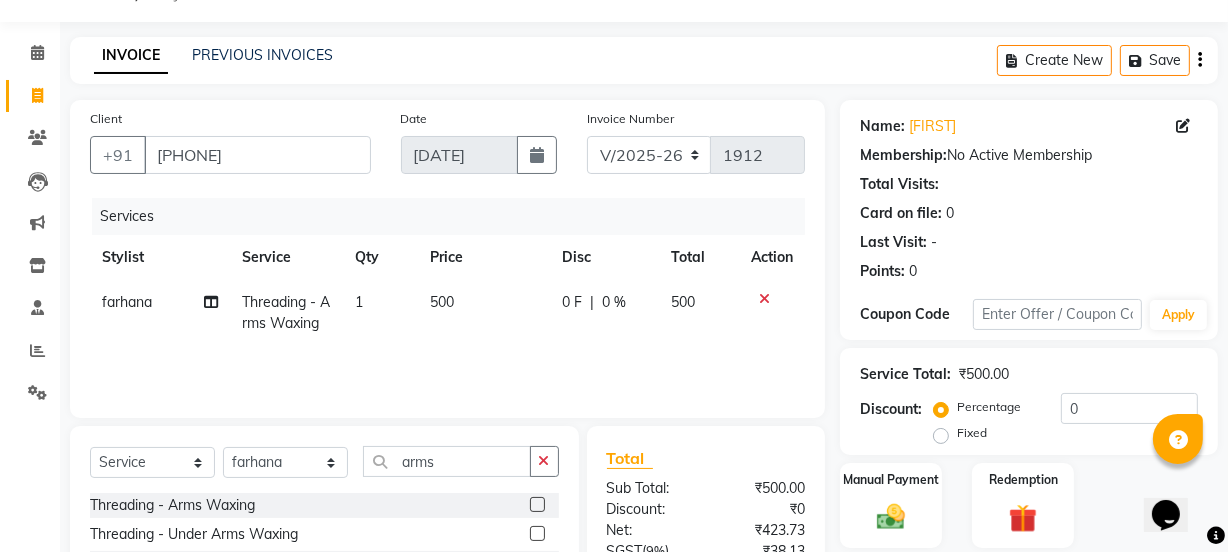 click on "500" 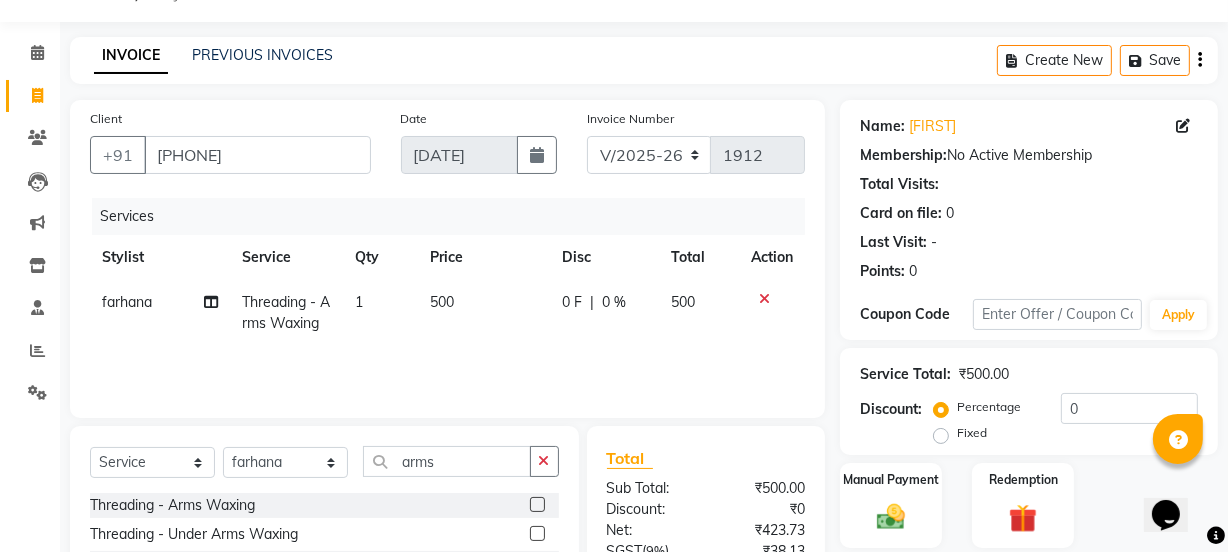select on "30888" 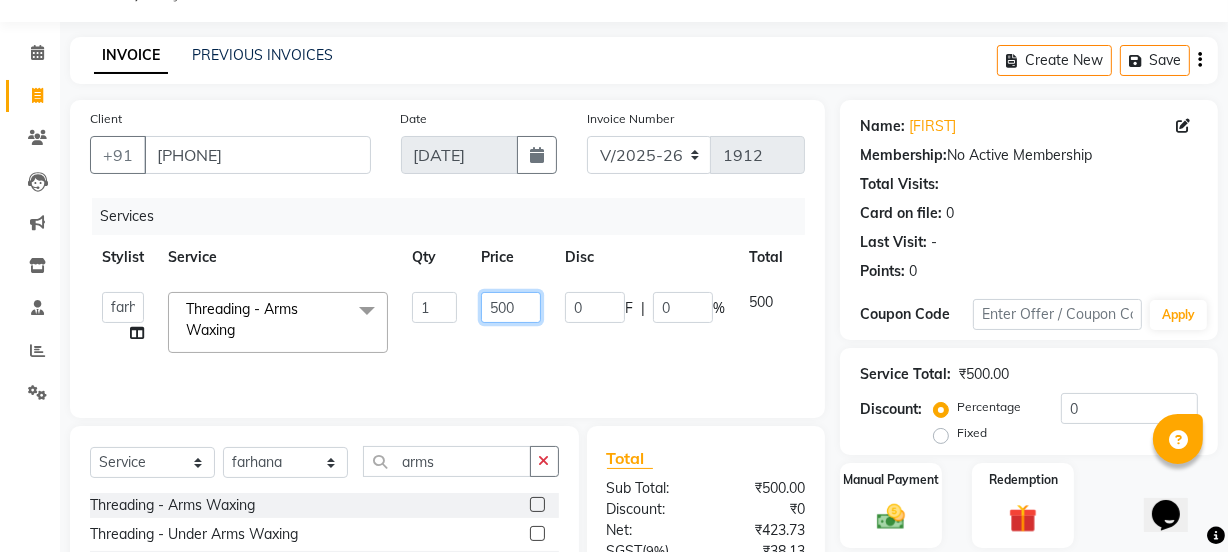 click on "500" 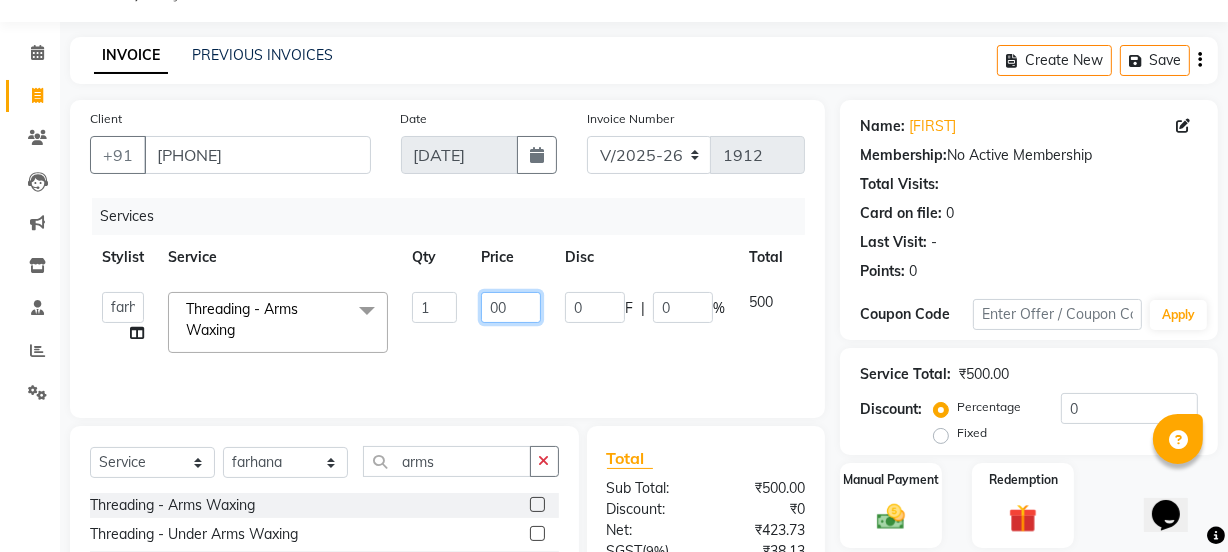 type on "700" 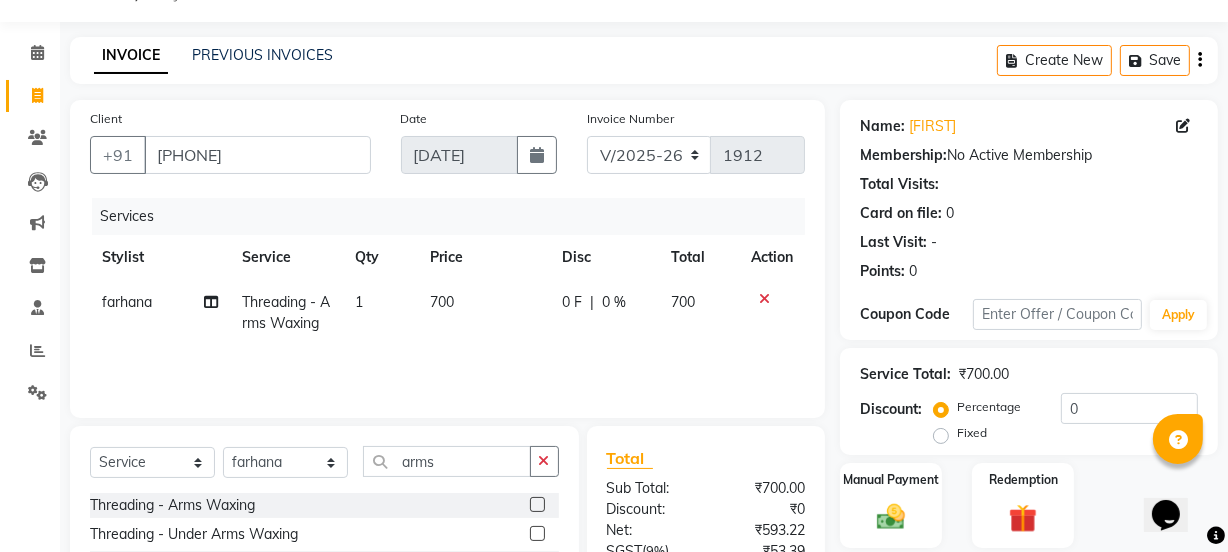 click on "Services Stylist Service Qty Price Disc Total Action [FIRST] Threading - Arms Waxing 1 700 0 F | 0 % 700" 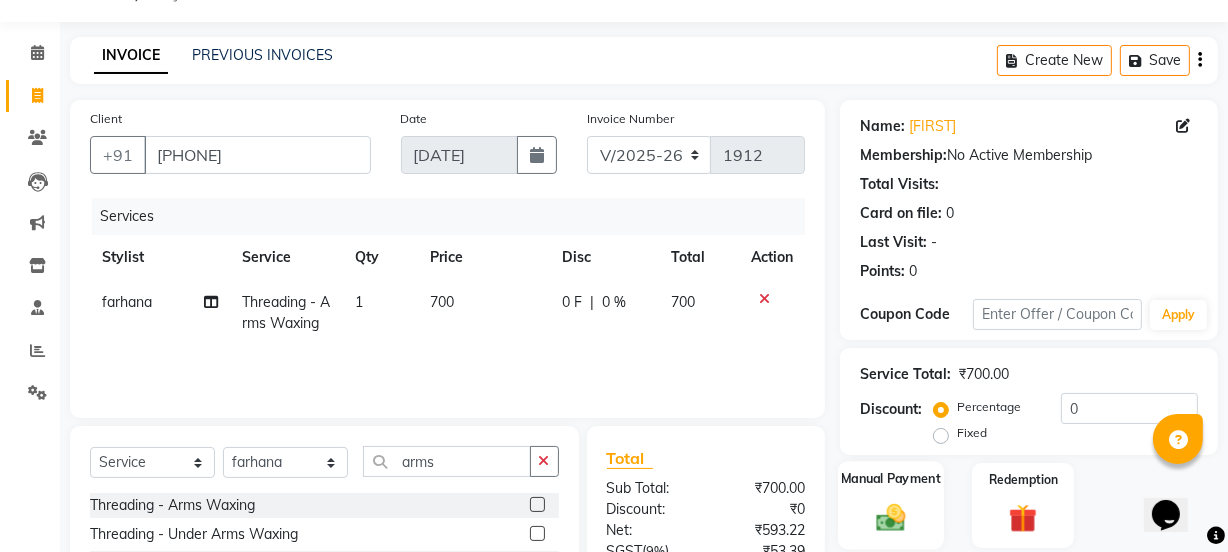 click on "Manual Payment" 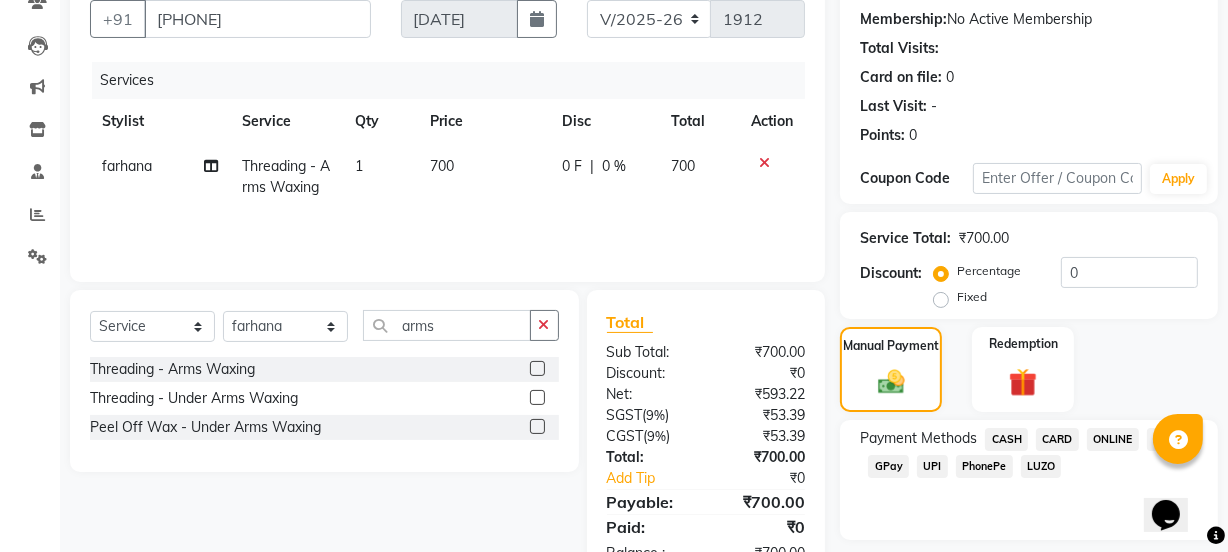 scroll, scrollTop: 249, scrollLeft: 0, axis: vertical 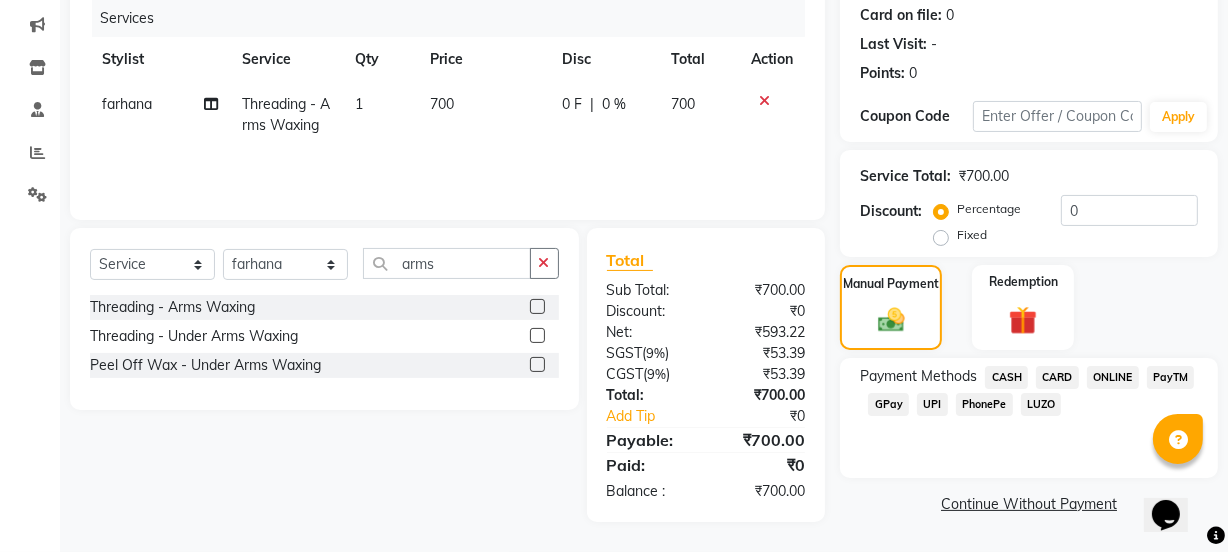 click on "UPI" 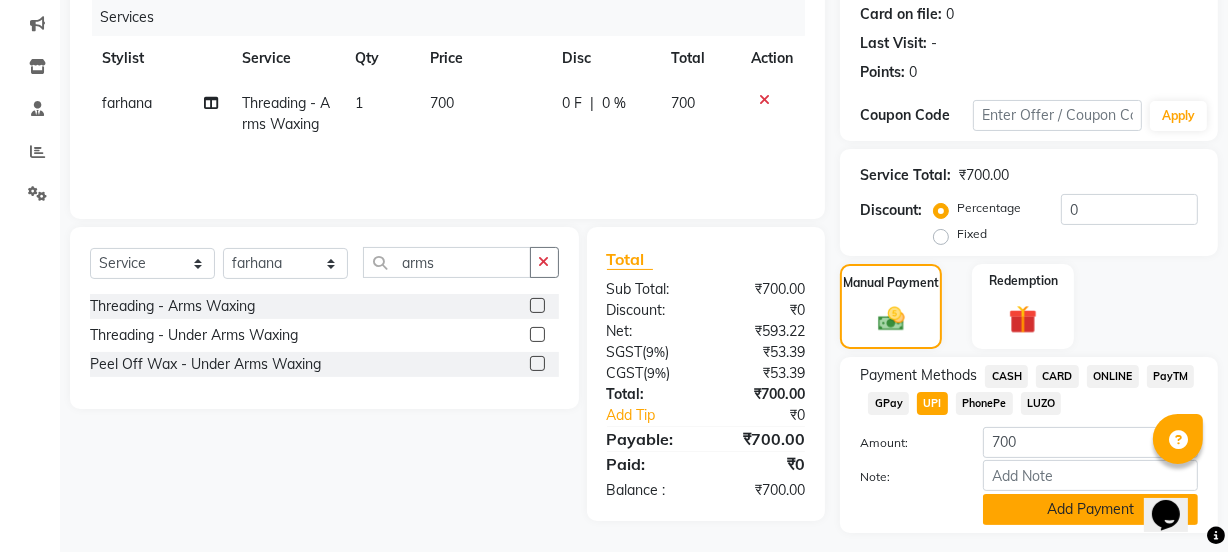click on "Add Payment" 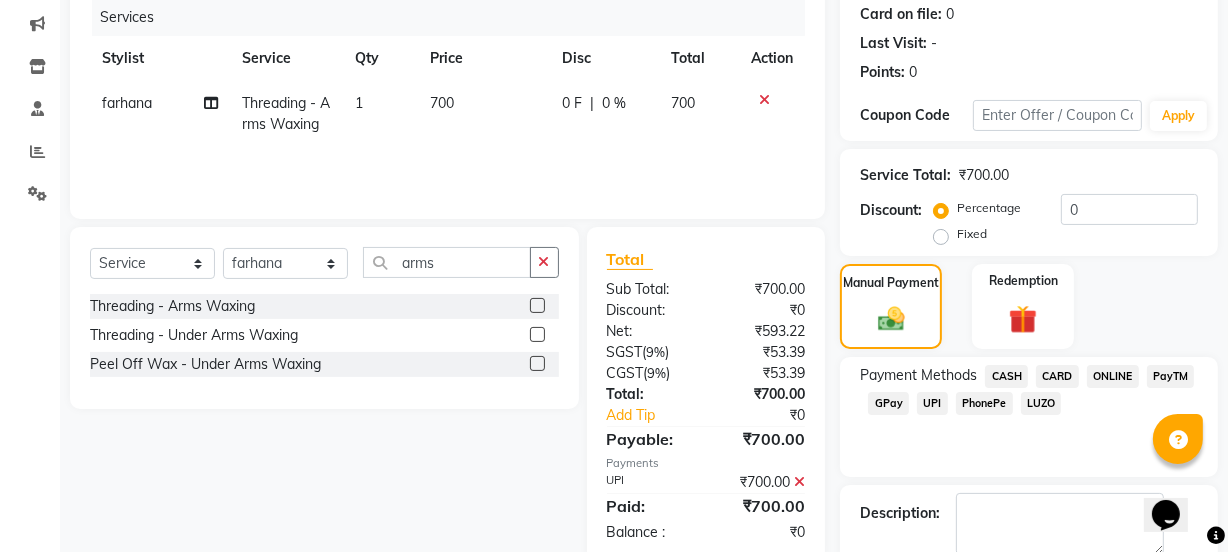 scroll, scrollTop: 357, scrollLeft: 0, axis: vertical 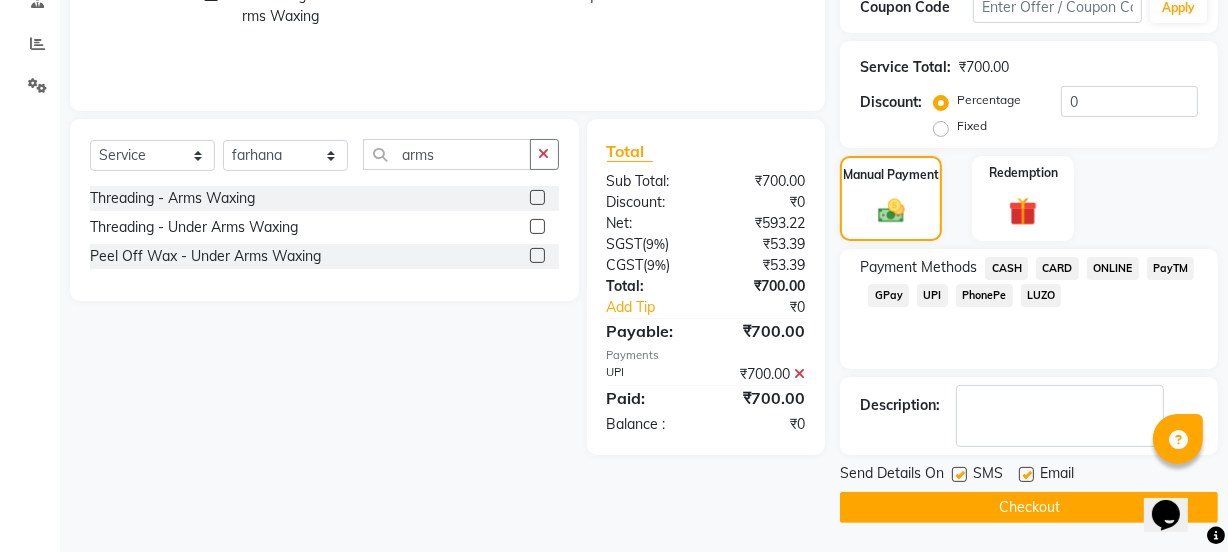 click on "Checkout" 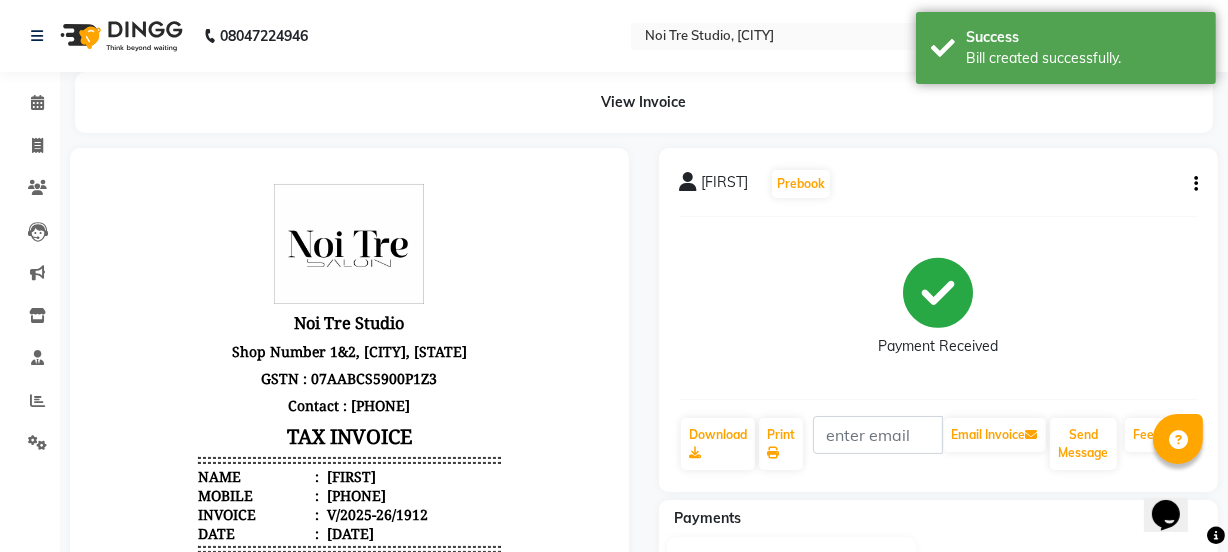 scroll, scrollTop: 0, scrollLeft: 0, axis: both 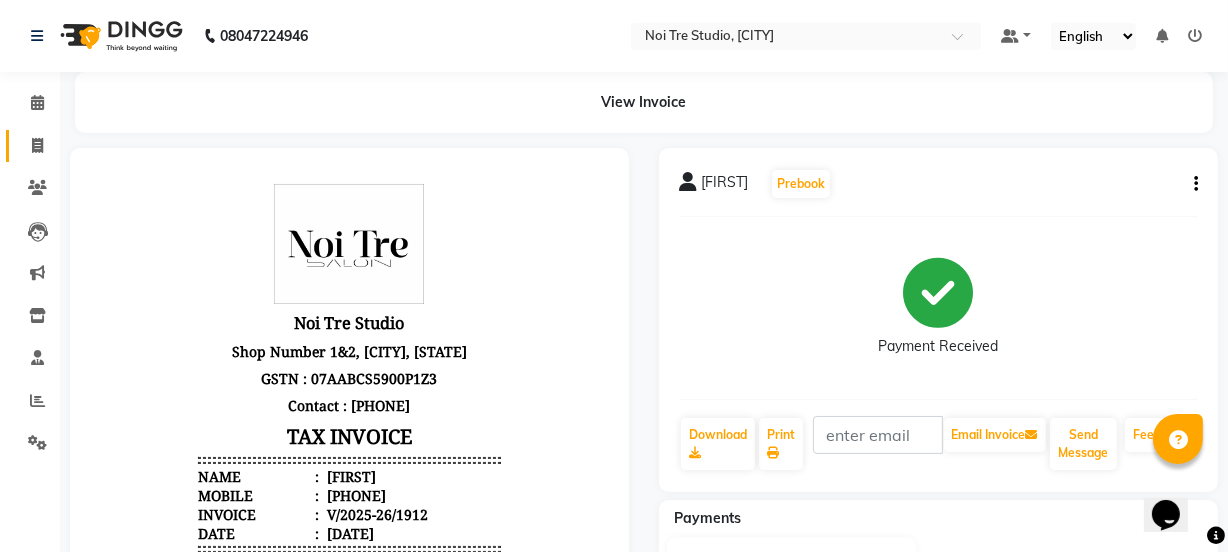 click 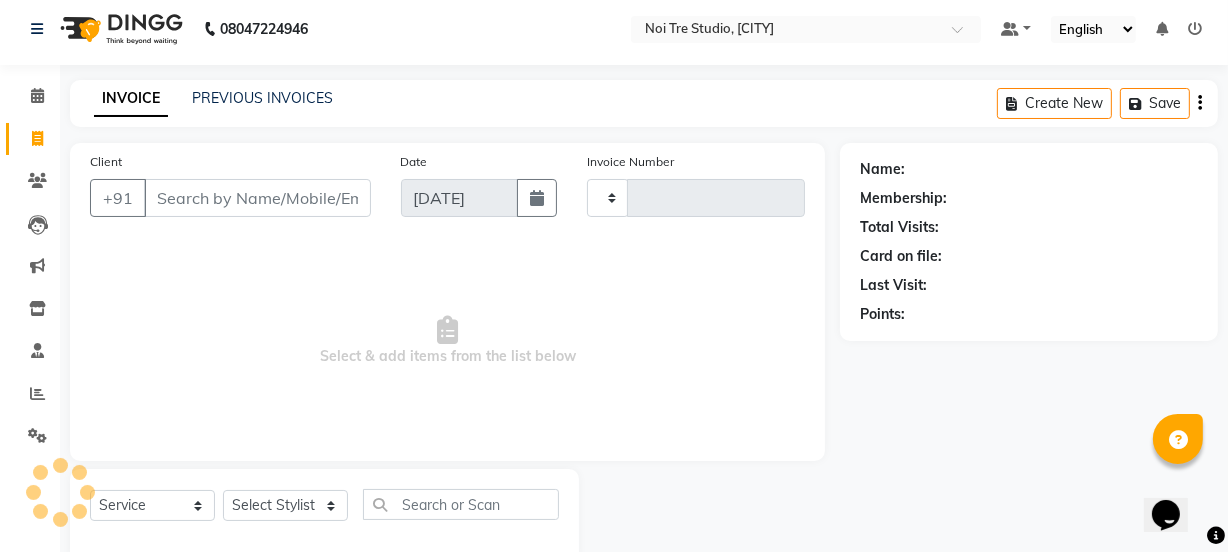 type on "1913" 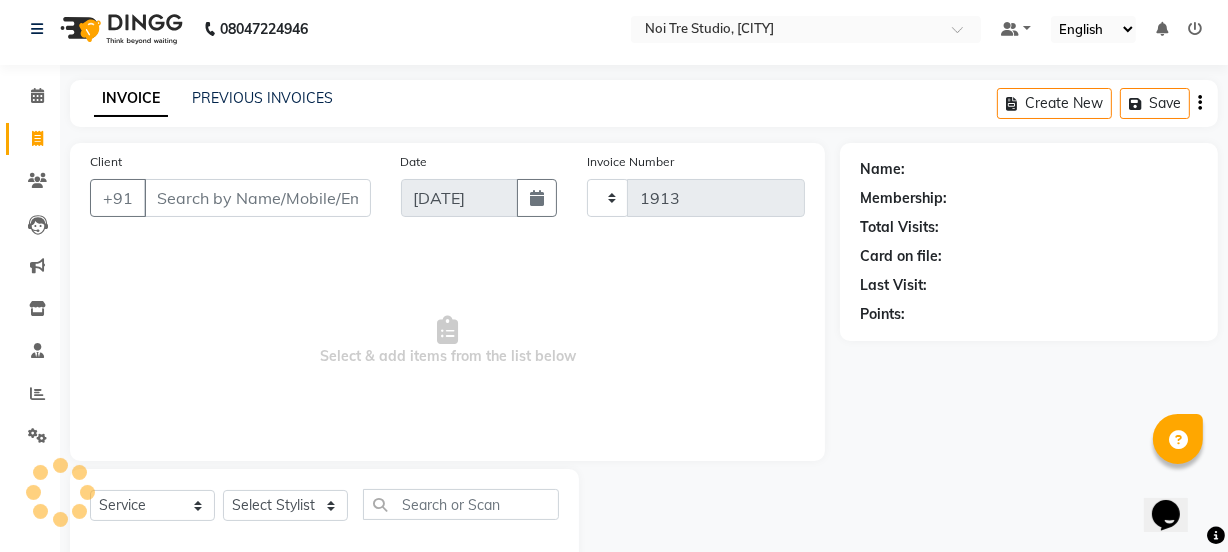 select on "4884" 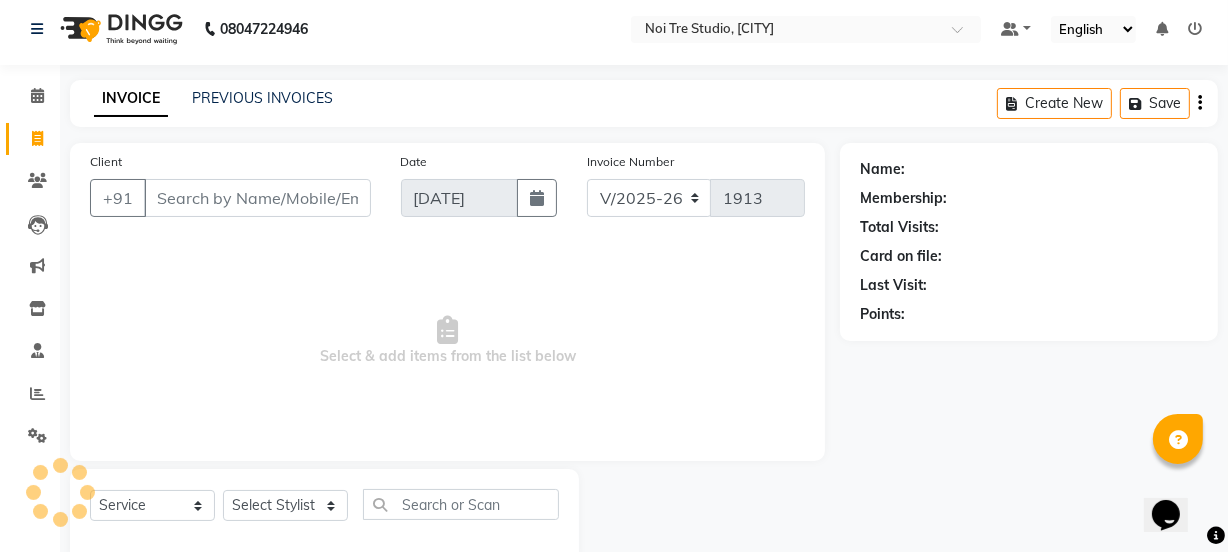 scroll, scrollTop: 50, scrollLeft: 0, axis: vertical 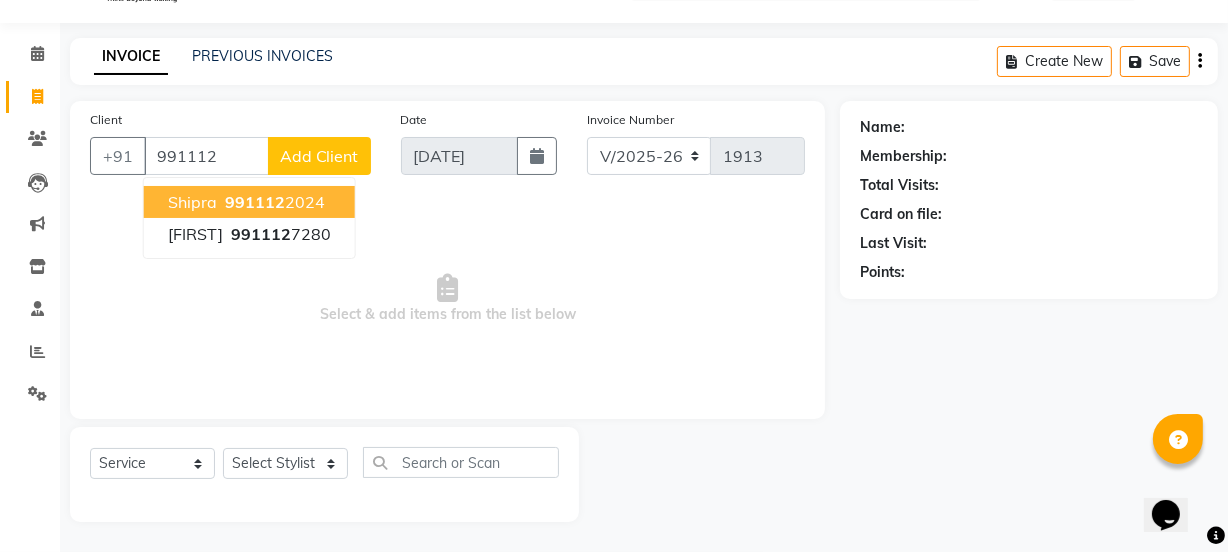 click on "[FIRST] [PHONE] 2024" at bounding box center [249, 202] 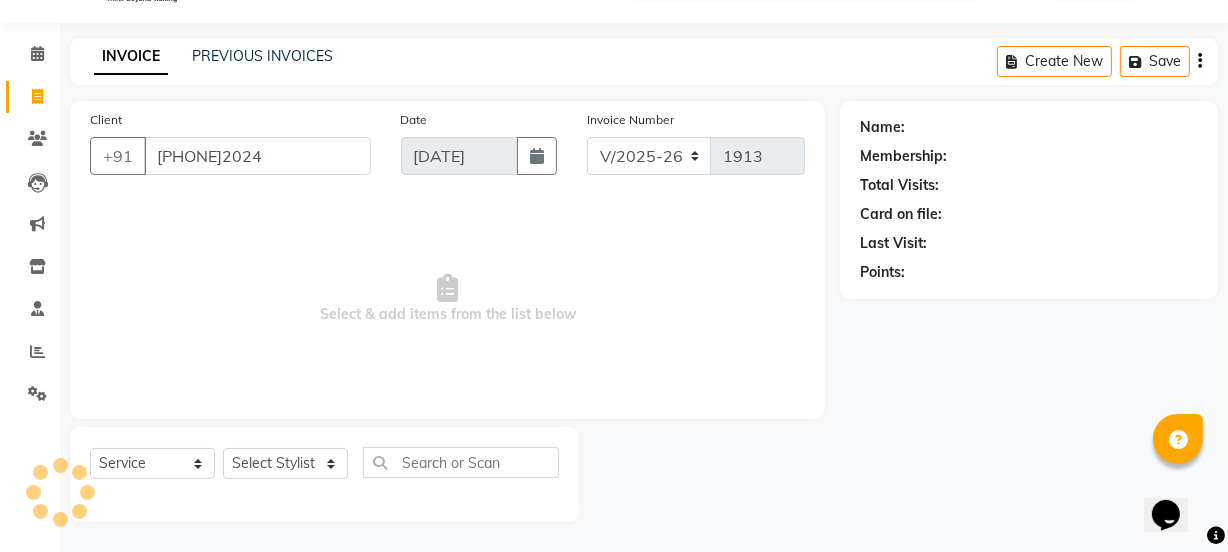 type on "[PHONE]2024" 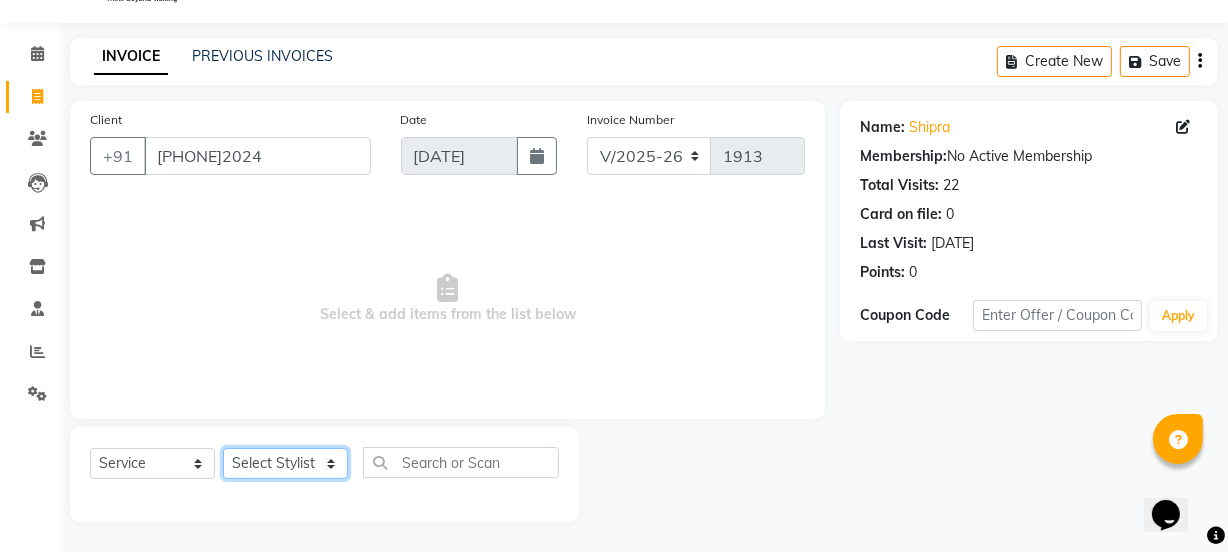 click on "Select Stylist azad [FIRST] [FIRST] [FIRST] GAURAV Harsh IRFAN Manager massey monu [FIRST] [LAST] POOJA Radha rahul Rani Ravi Kumar roshan [FIRST] Shivani sufyan sunny [FIRST]" 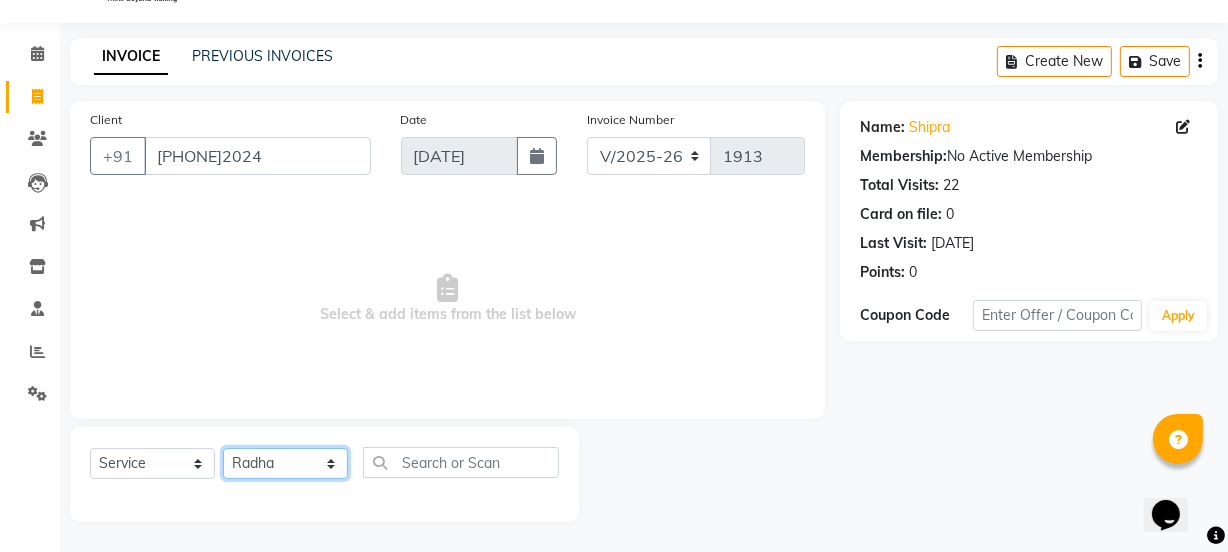 click on "Select Stylist azad [FIRST] [FIRST] [FIRST] GAURAV Harsh IRFAN Manager massey monu [FIRST] [LAST] POOJA Radha rahul Rani Ravi Kumar roshan [FIRST] Shivani sufyan sunny [FIRST]" 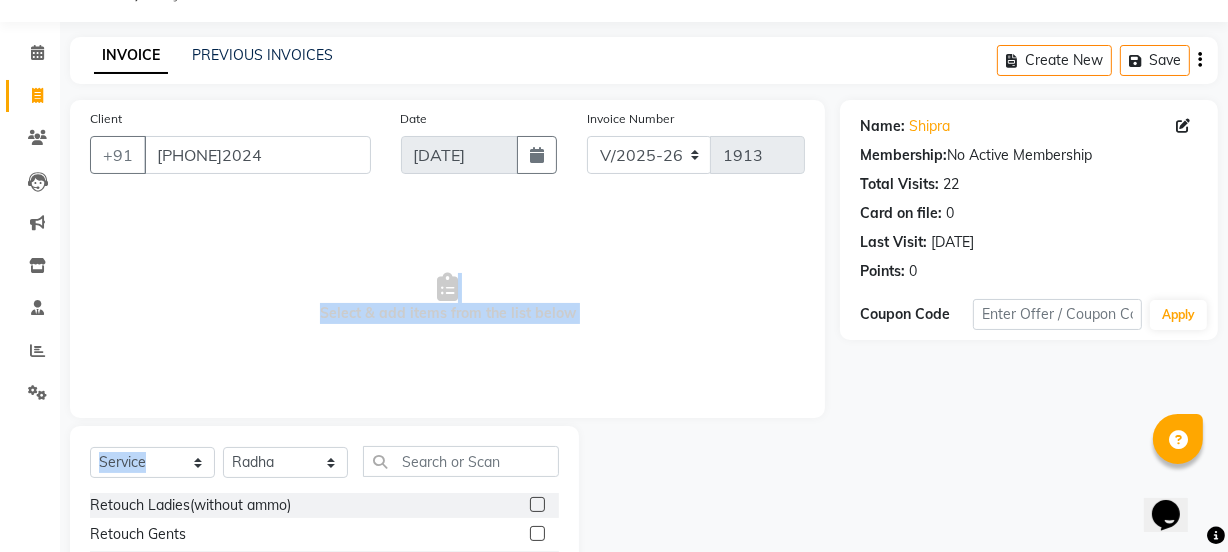 drag, startPoint x: 254, startPoint y: 270, endPoint x: 286, endPoint y: 458, distance: 190.70396 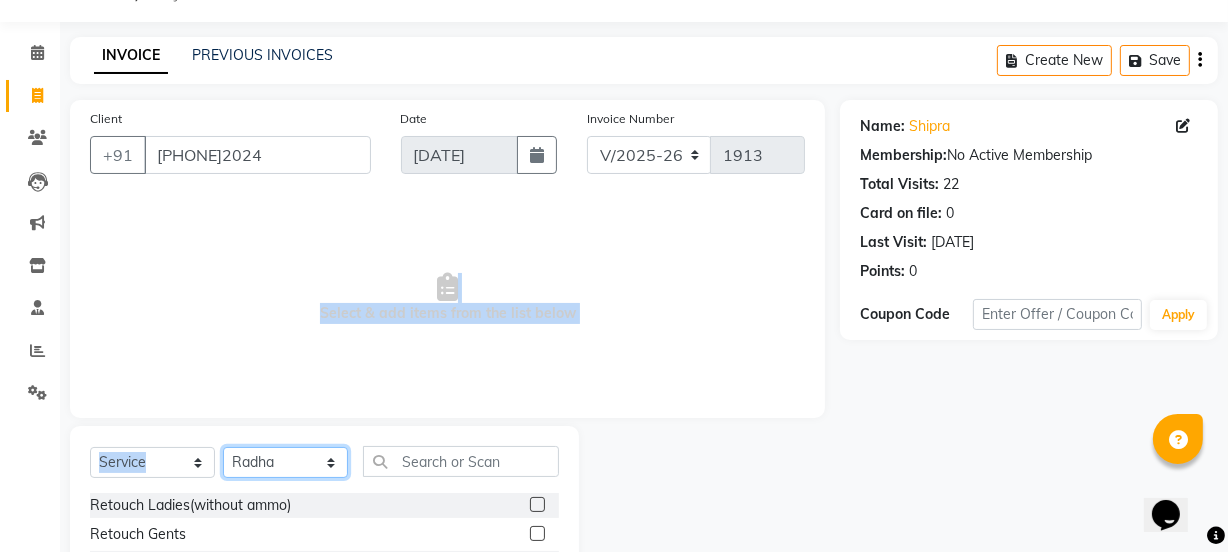 click on "Select Stylist azad [FIRST] [FIRST] [FIRST] GAURAV Harsh IRFAN Manager massey monu [FIRST] [LAST] POOJA Radha rahul Rani Ravi Kumar roshan [FIRST] Shivani sufyan sunny [FIRST]" 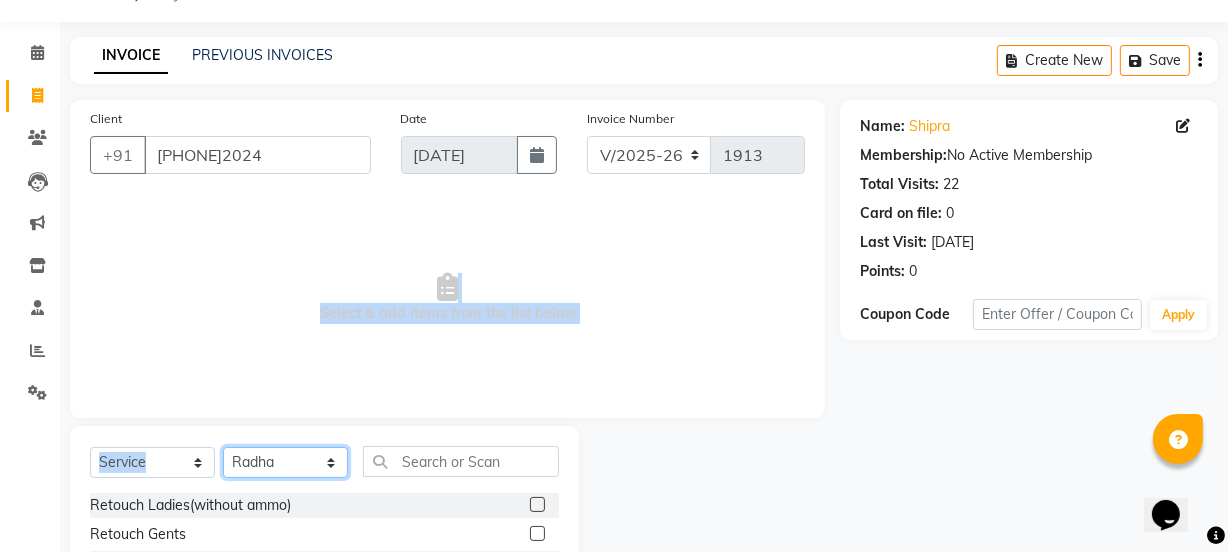 select on "36851" 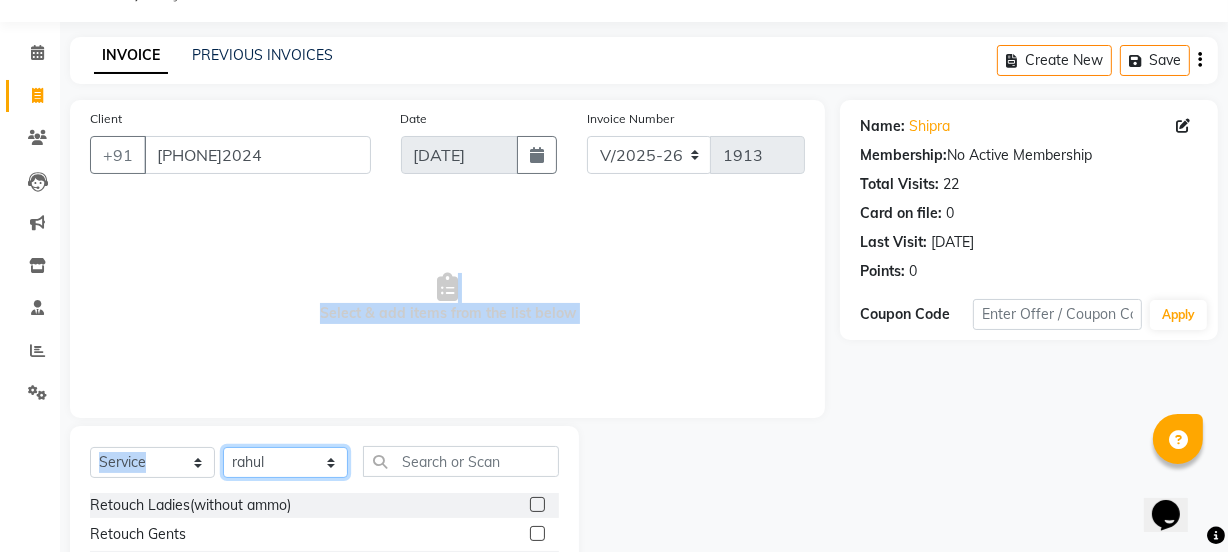 click on "Select Stylist azad [FIRST] [FIRST] [FIRST] GAURAV Harsh IRFAN Manager massey monu [FIRST] [LAST] POOJA Radha rahul Rani Ravi Kumar roshan [FIRST] Shivani sufyan sunny [FIRST]" 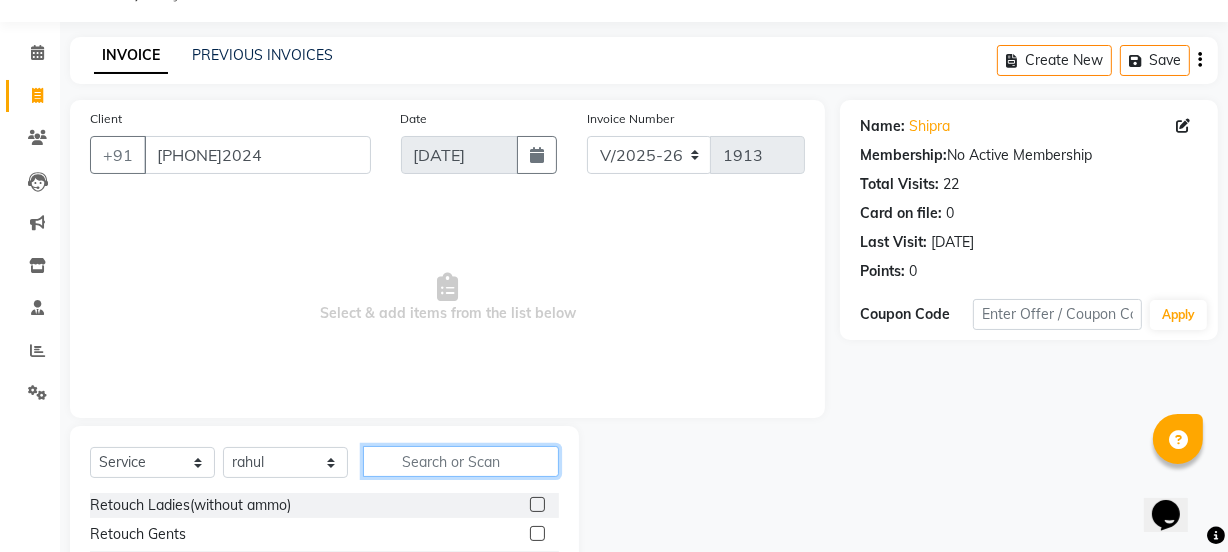 click 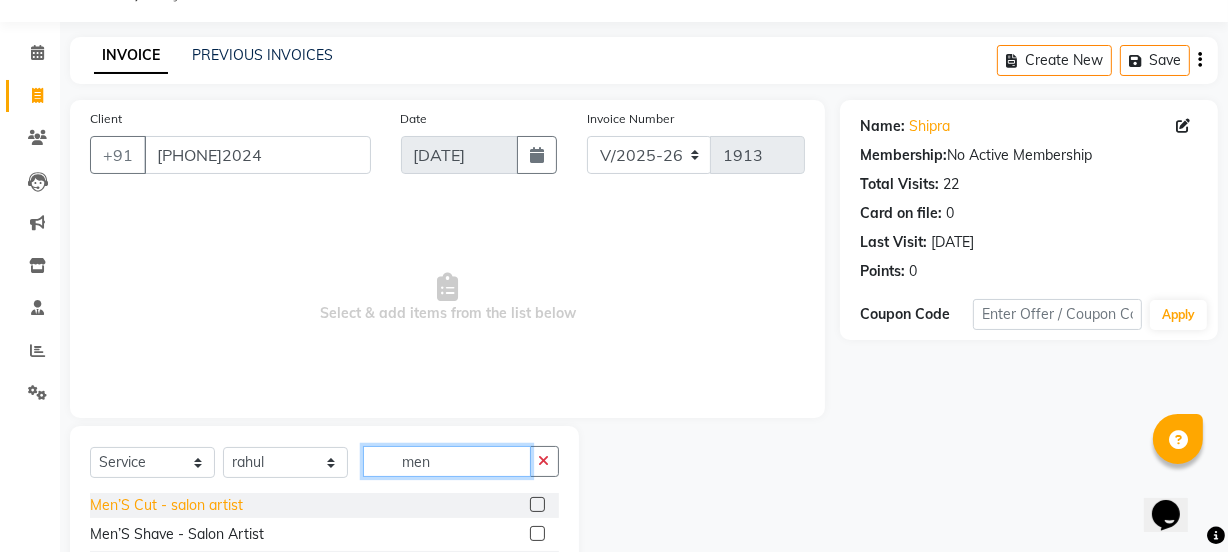 type on "men" 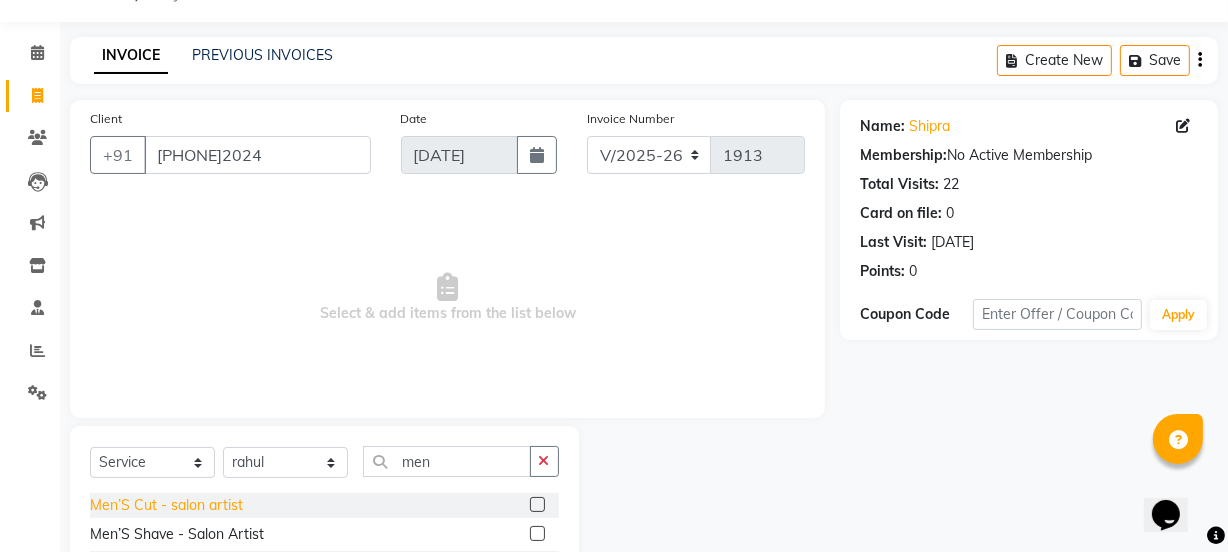 click on "Men’S Cut - salon artist" 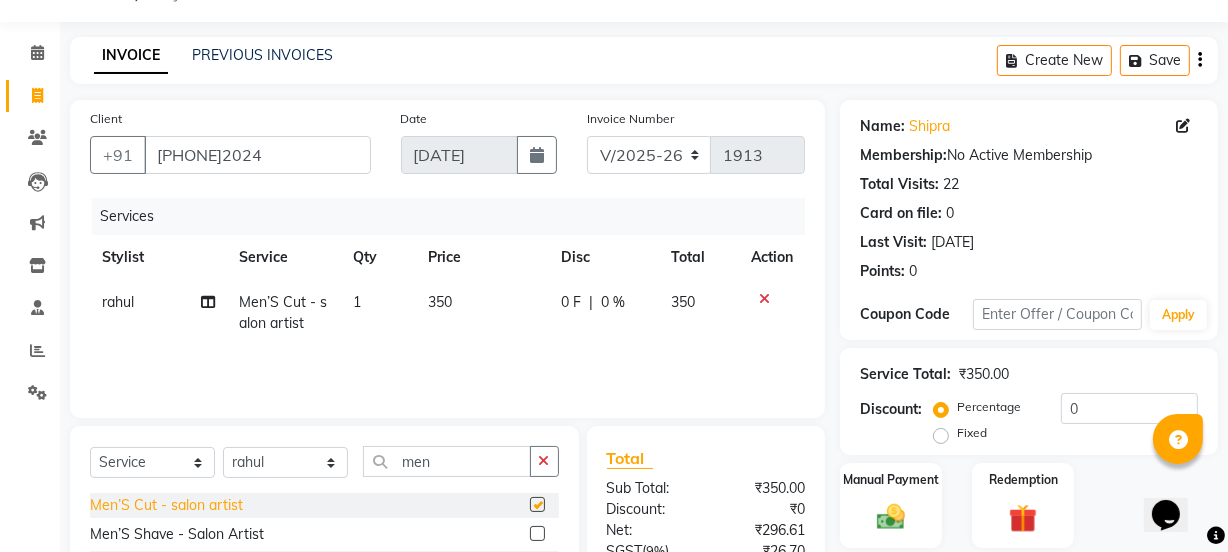 checkbox on "false" 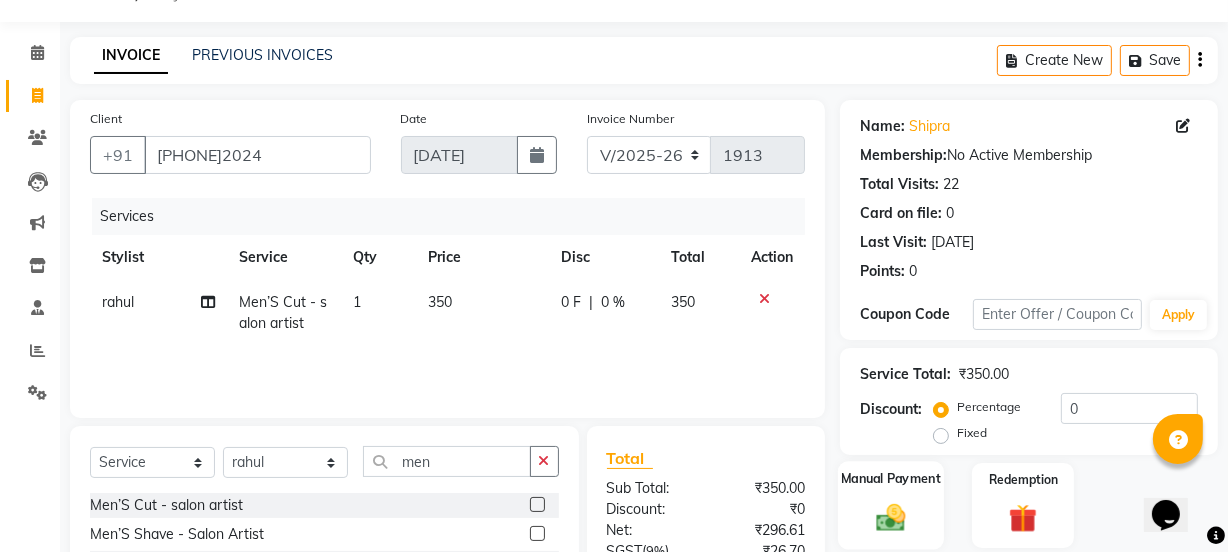 click 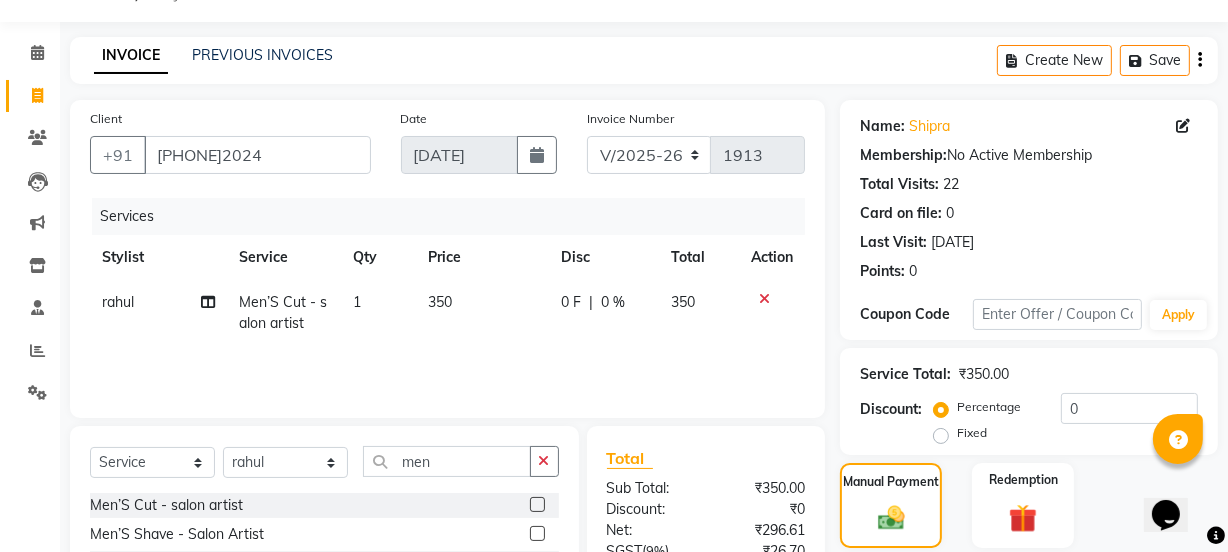 scroll, scrollTop: 250, scrollLeft: 0, axis: vertical 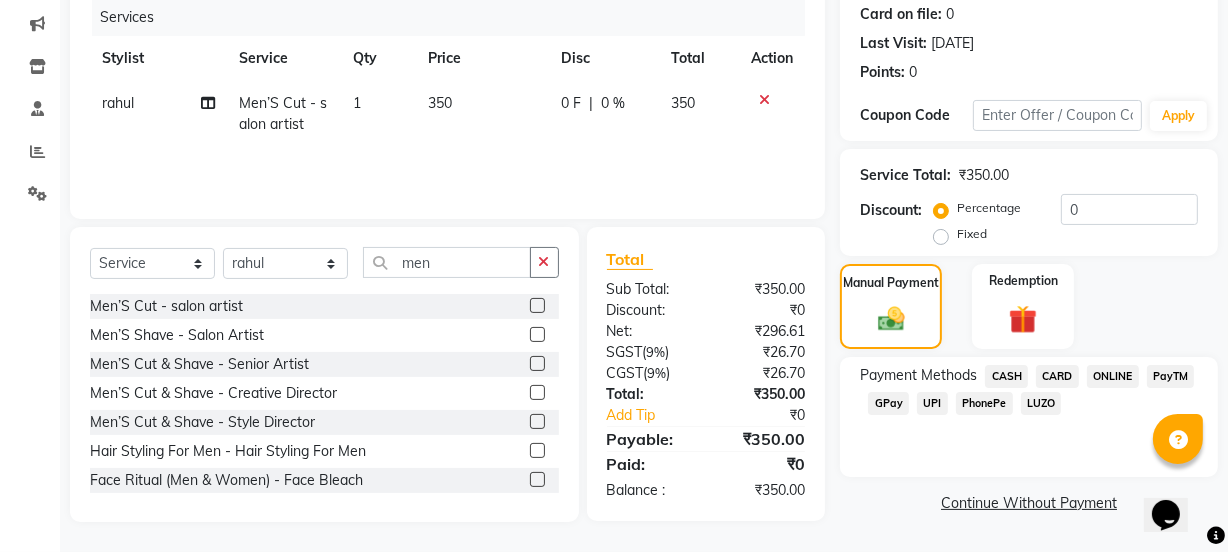 click on "CASH" 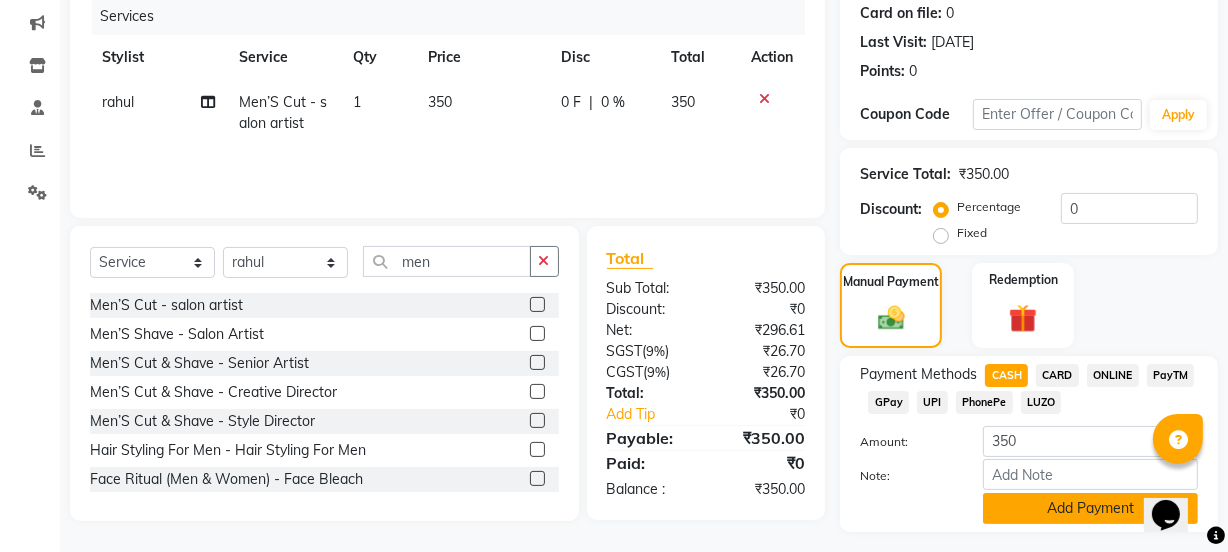 click on "Add Payment" 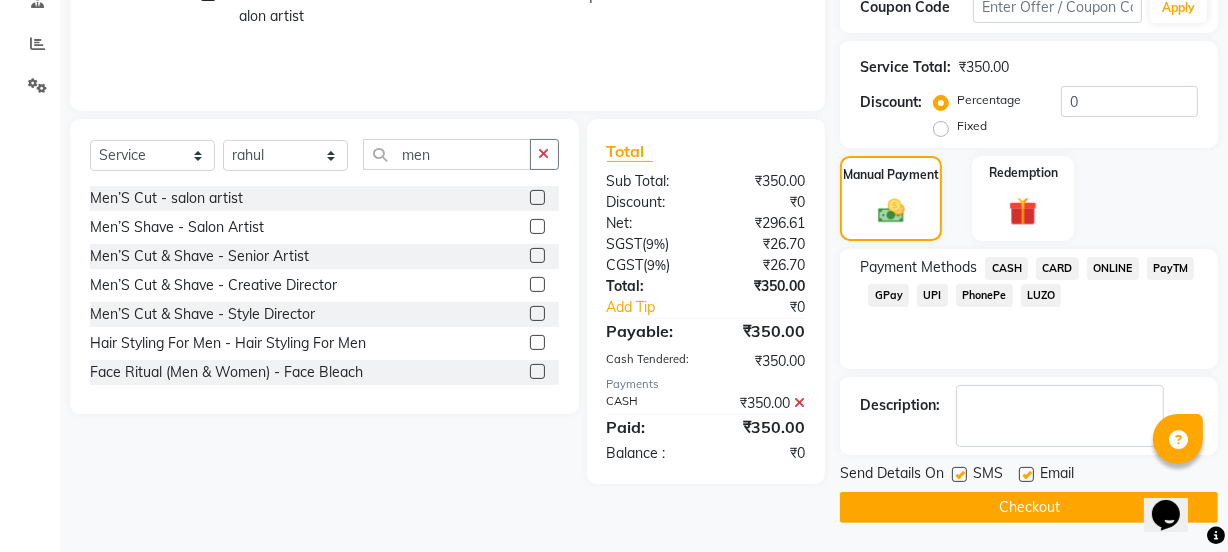 scroll, scrollTop: 355, scrollLeft: 0, axis: vertical 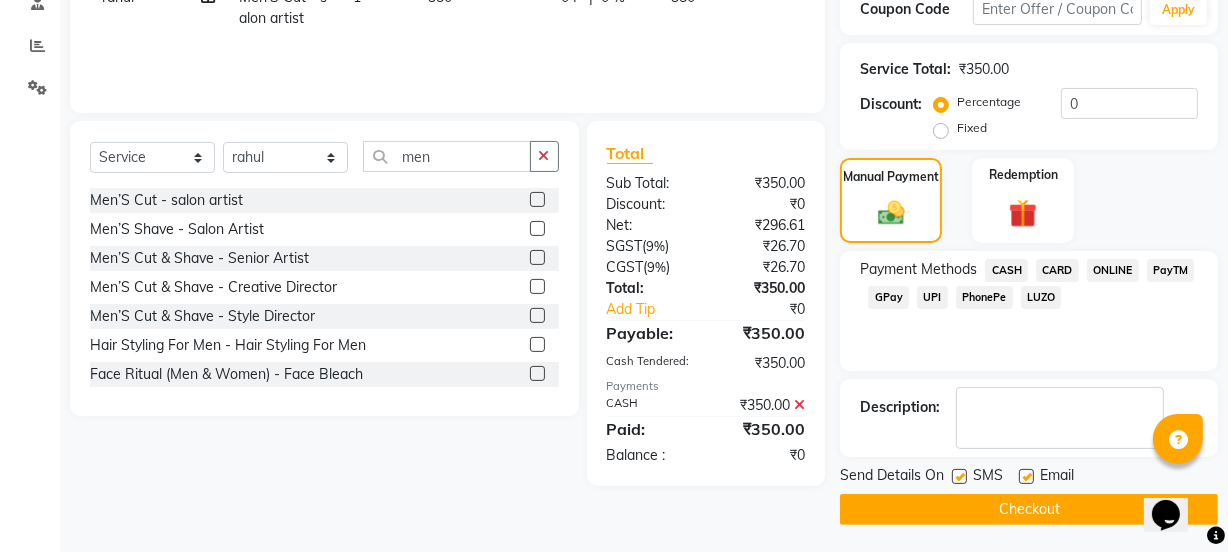 click on "Checkout" 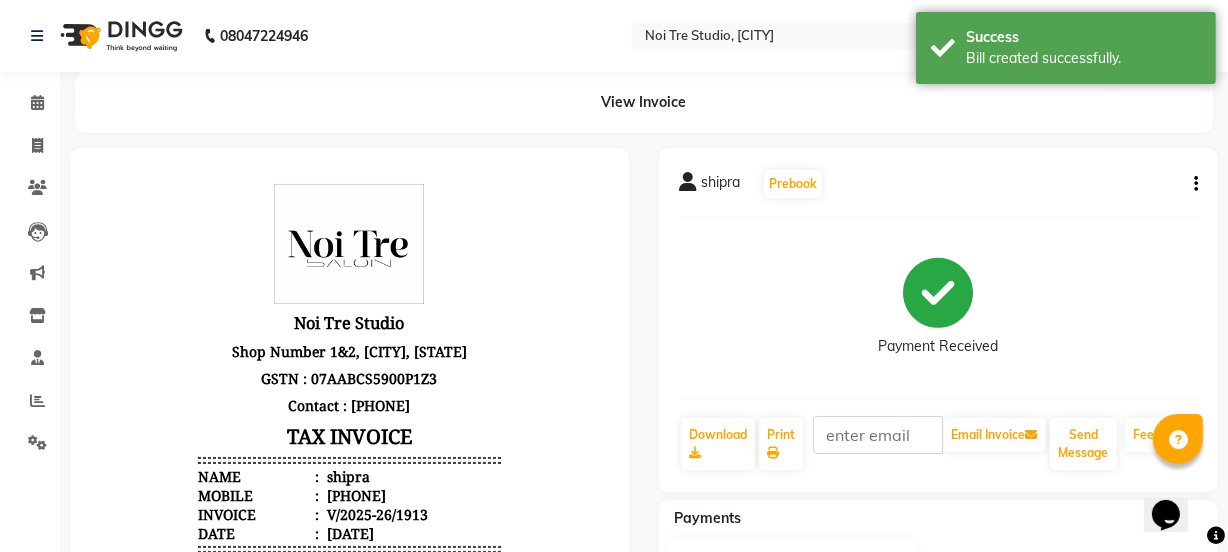 scroll, scrollTop: 0, scrollLeft: 0, axis: both 